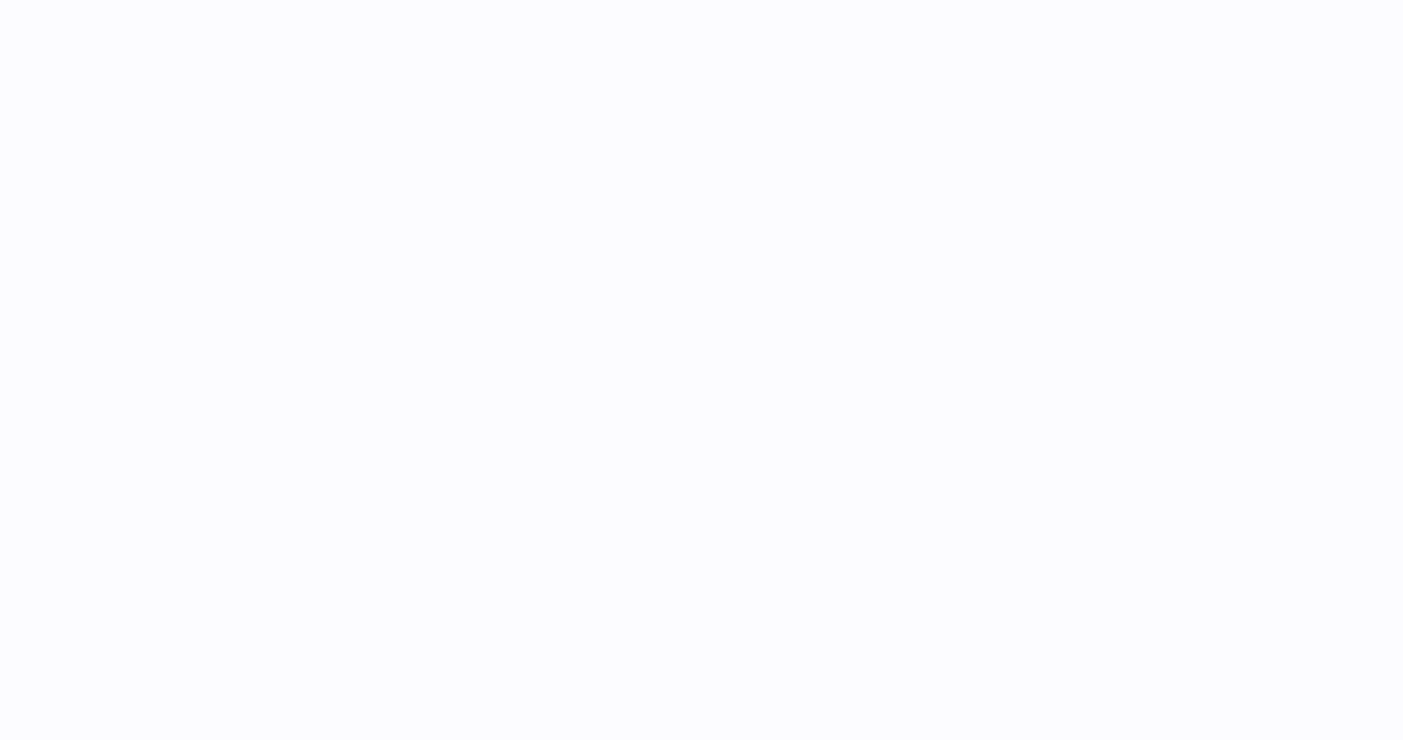 scroll, scrollTop: 0, scrollLeft: 0, axis: both 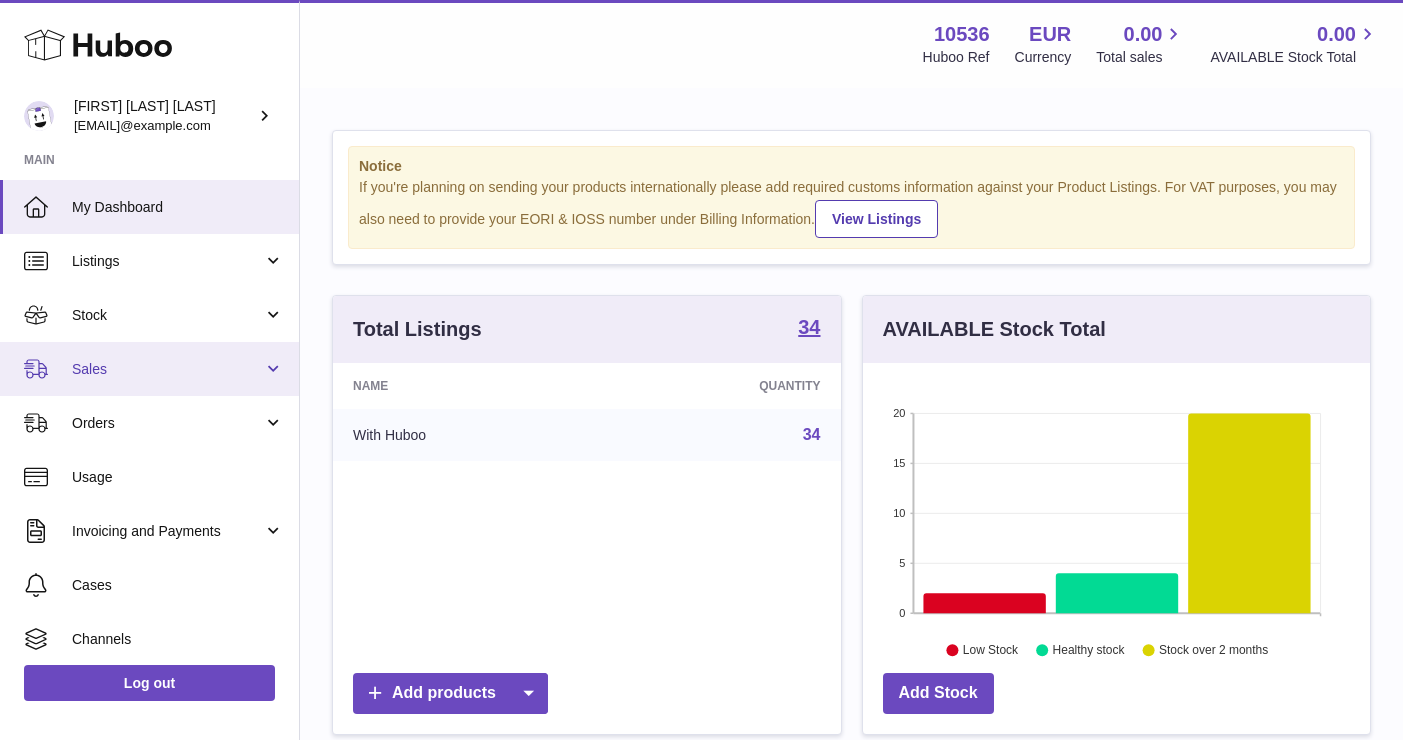 click on "Sales" at bounding box center (167, 369) 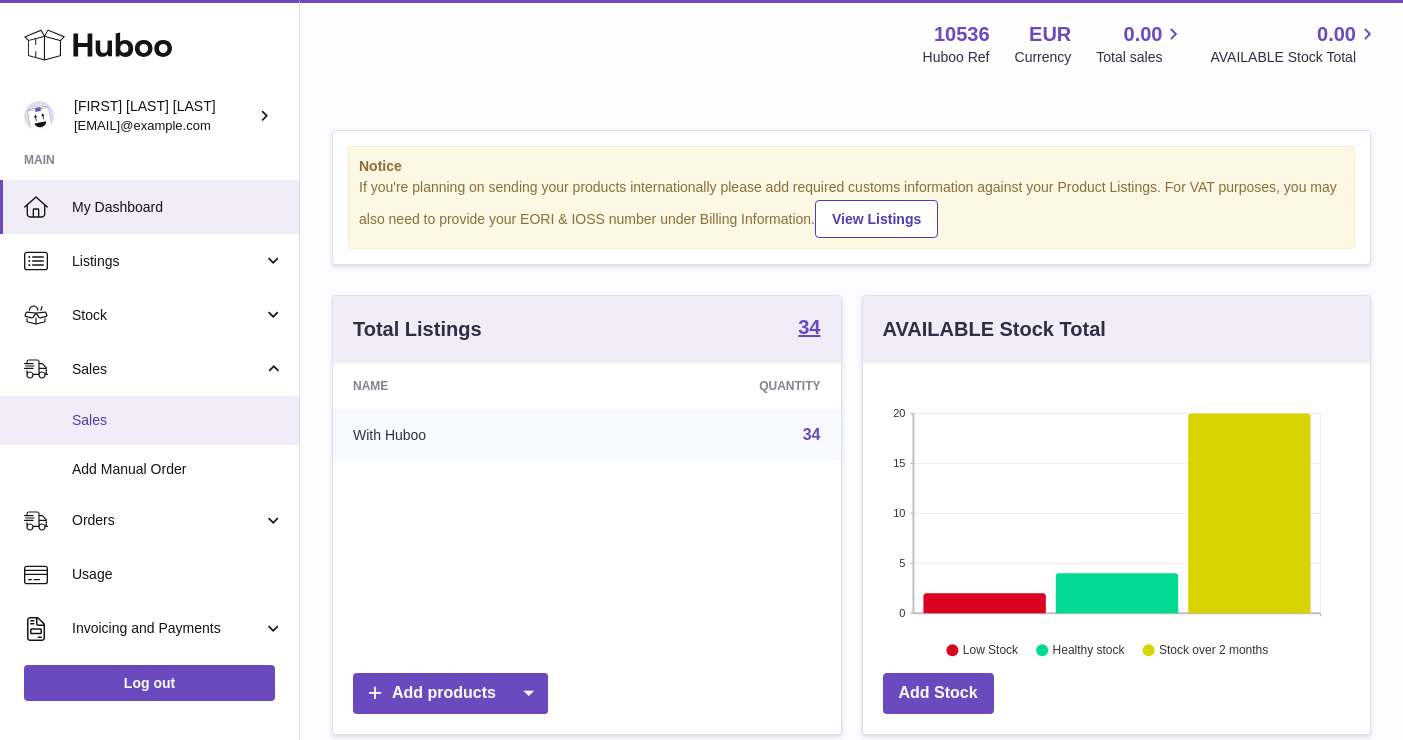 click on "Sales" at bounding box center (149, 420) 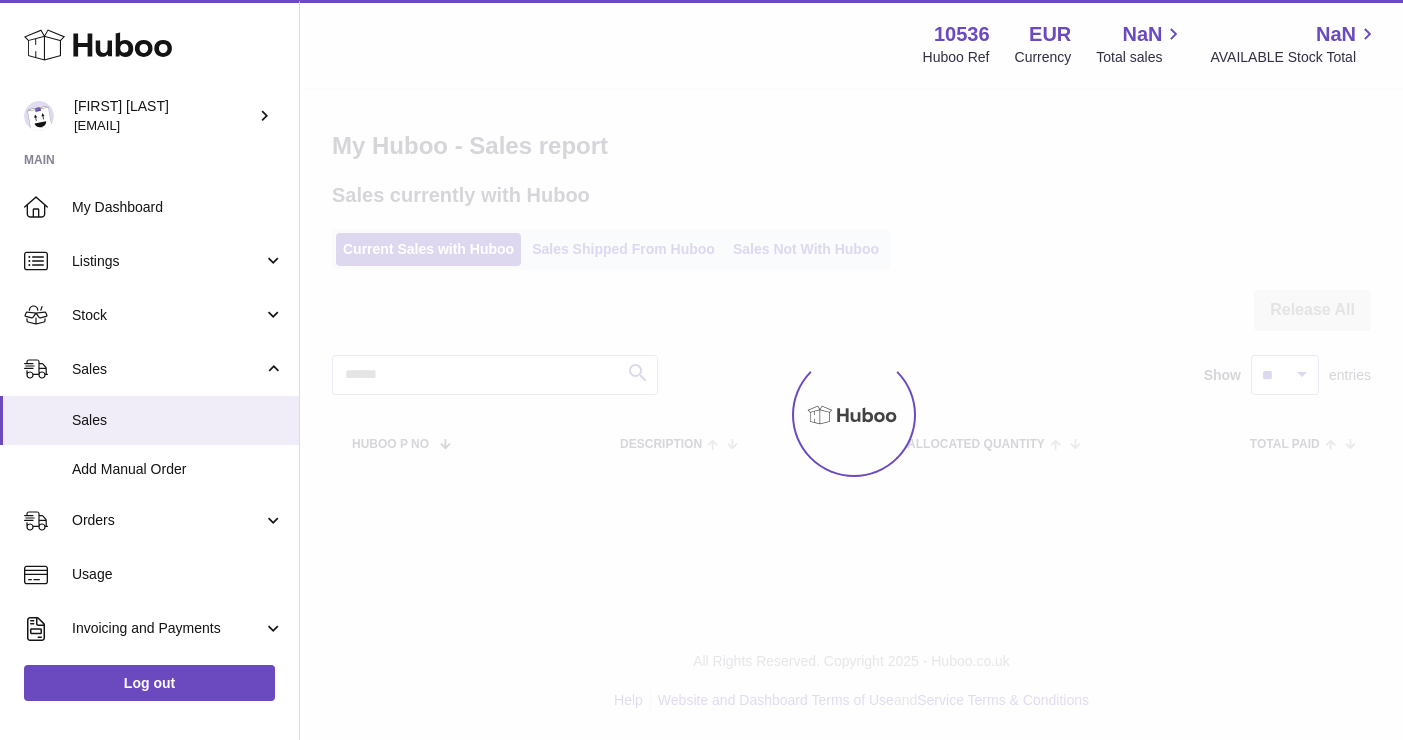 scroll, scrollTop: 0, scrollLeft: 0, axis: both 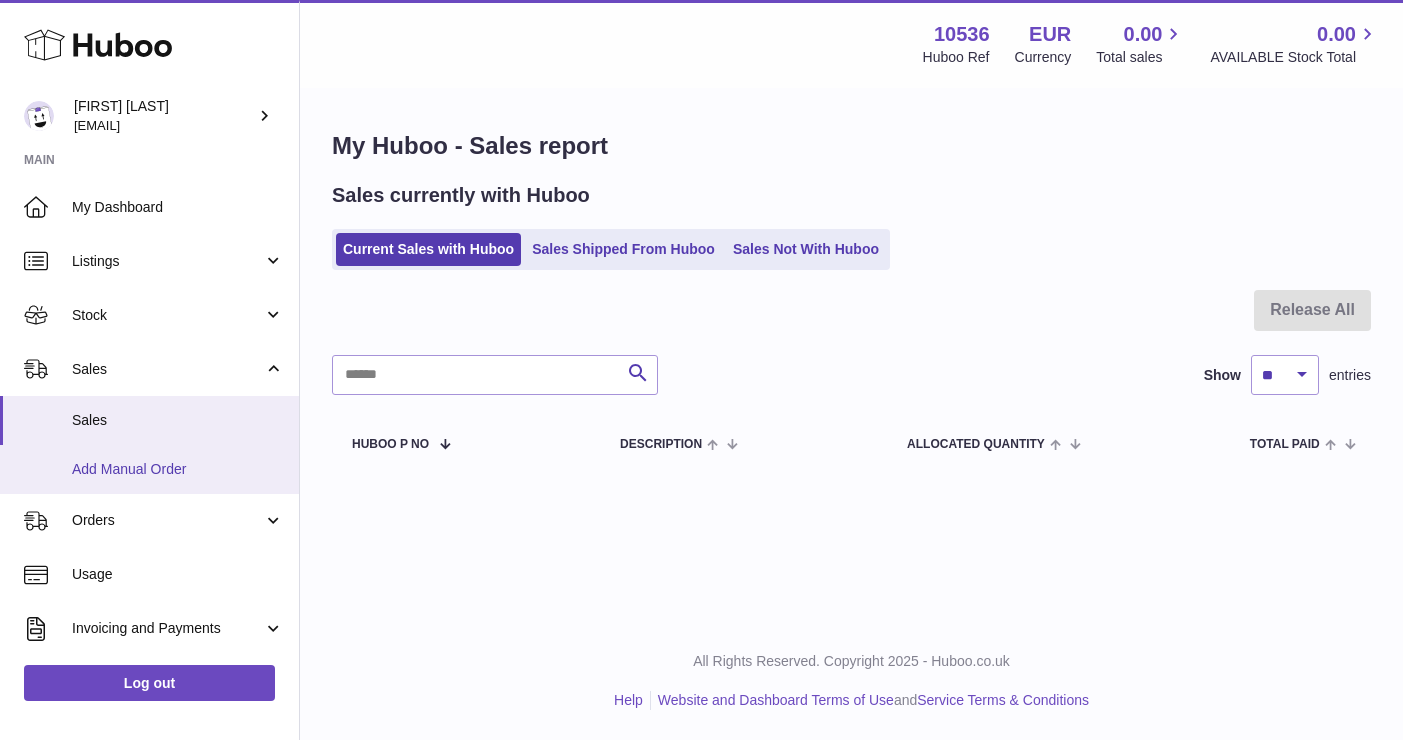 click on "Add Manual Order" at bounding box center (149, 469) 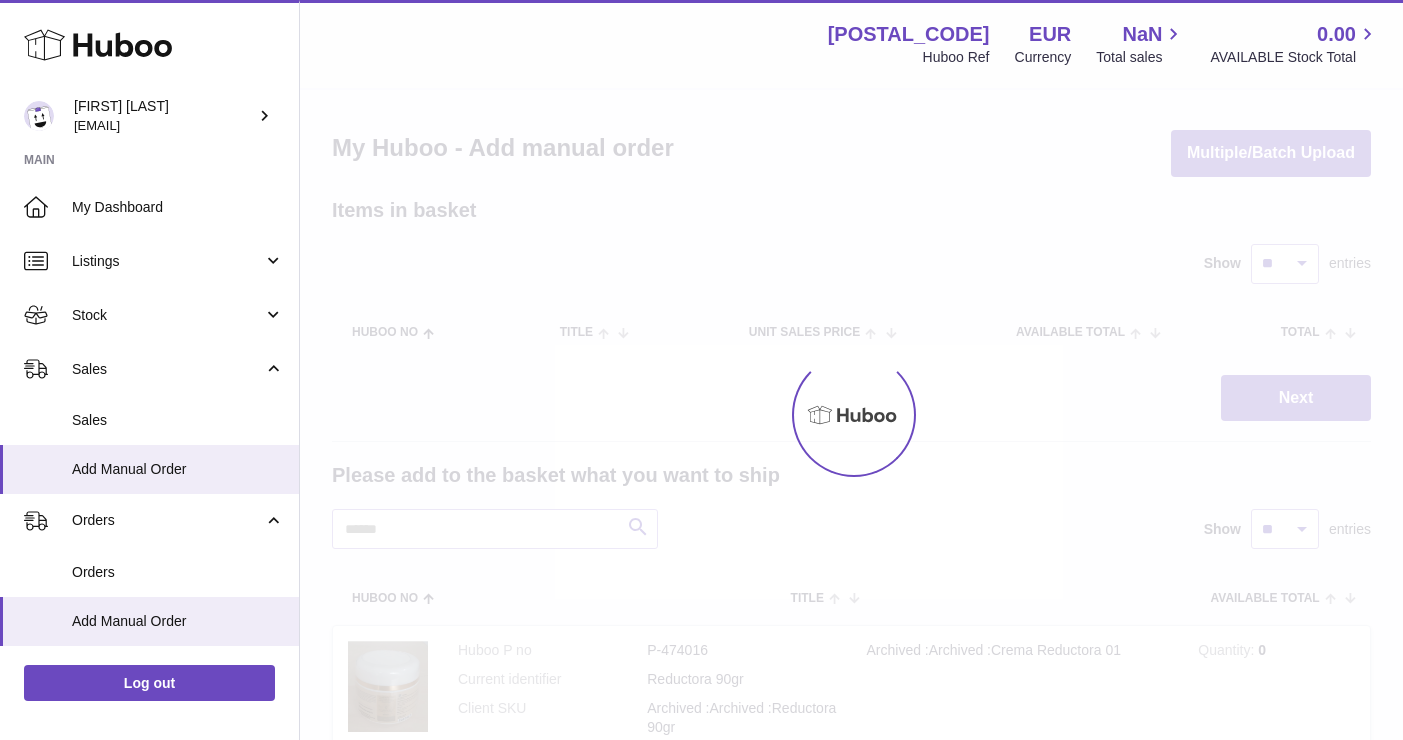 scroll, scrollTop: 0, scrollLeft: 0, axis: both 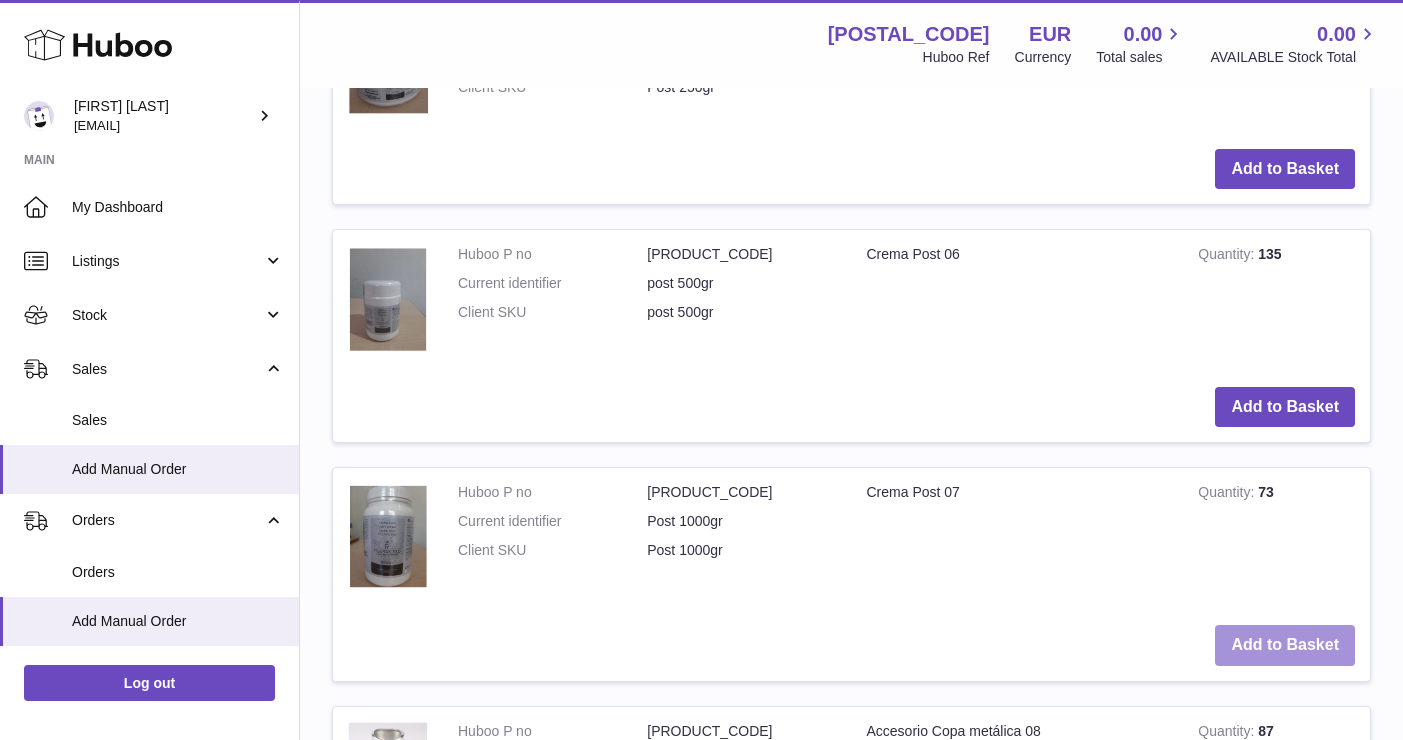 click on "Add to Basket" at bounding box center (1285, 645) 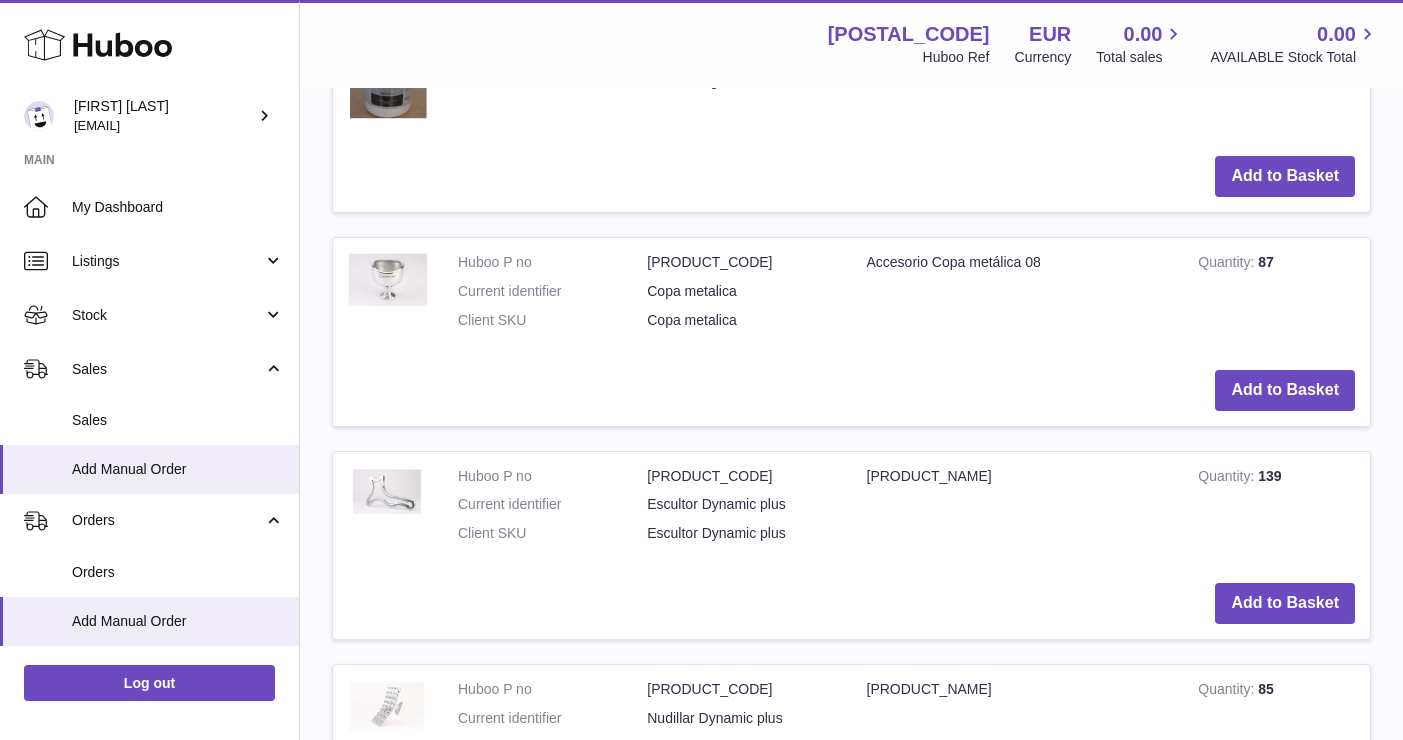 scroll, scrollTop: 2217, scrollLeft: 0, axis: vertical 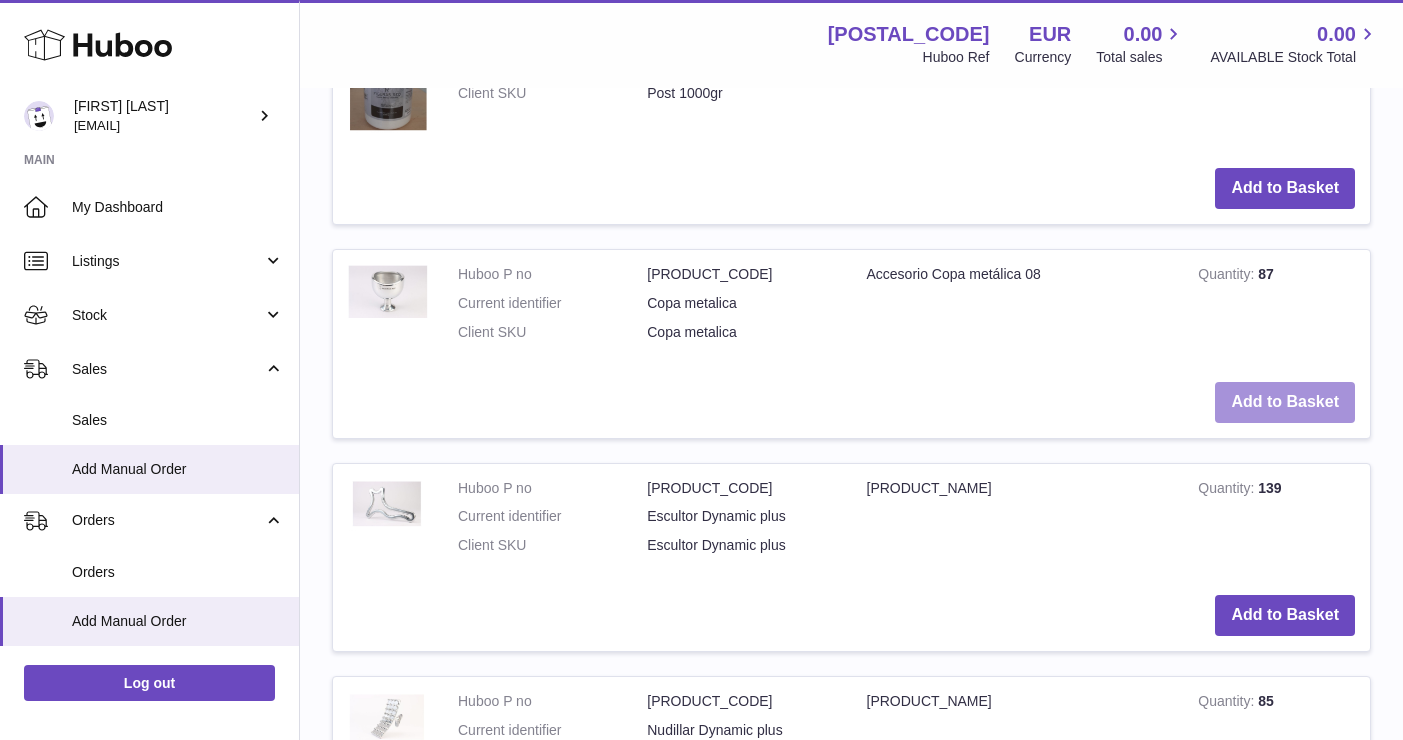 click on "Add to Basket" at bounding box center [1285, 402] 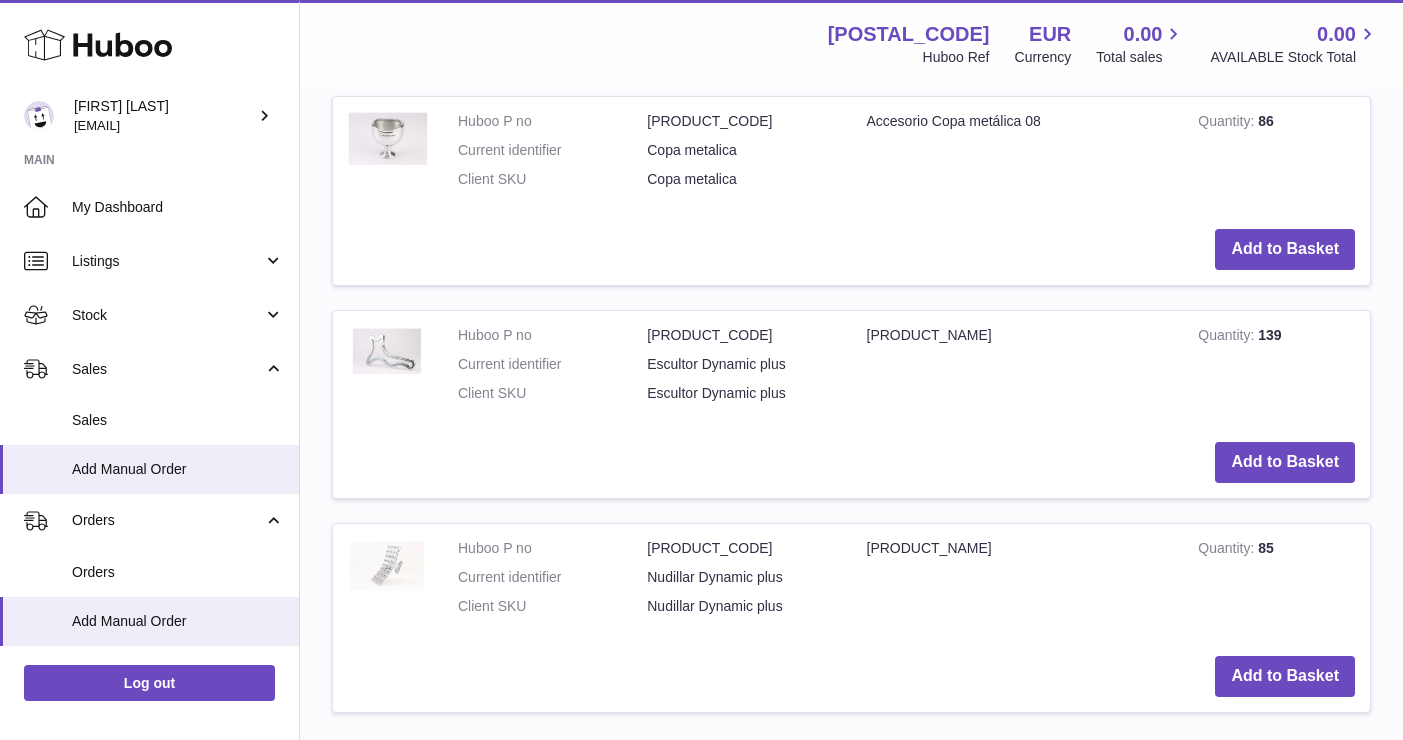 scroll, scrollTop: 2632, scrollLeft: 0, axis: vertical 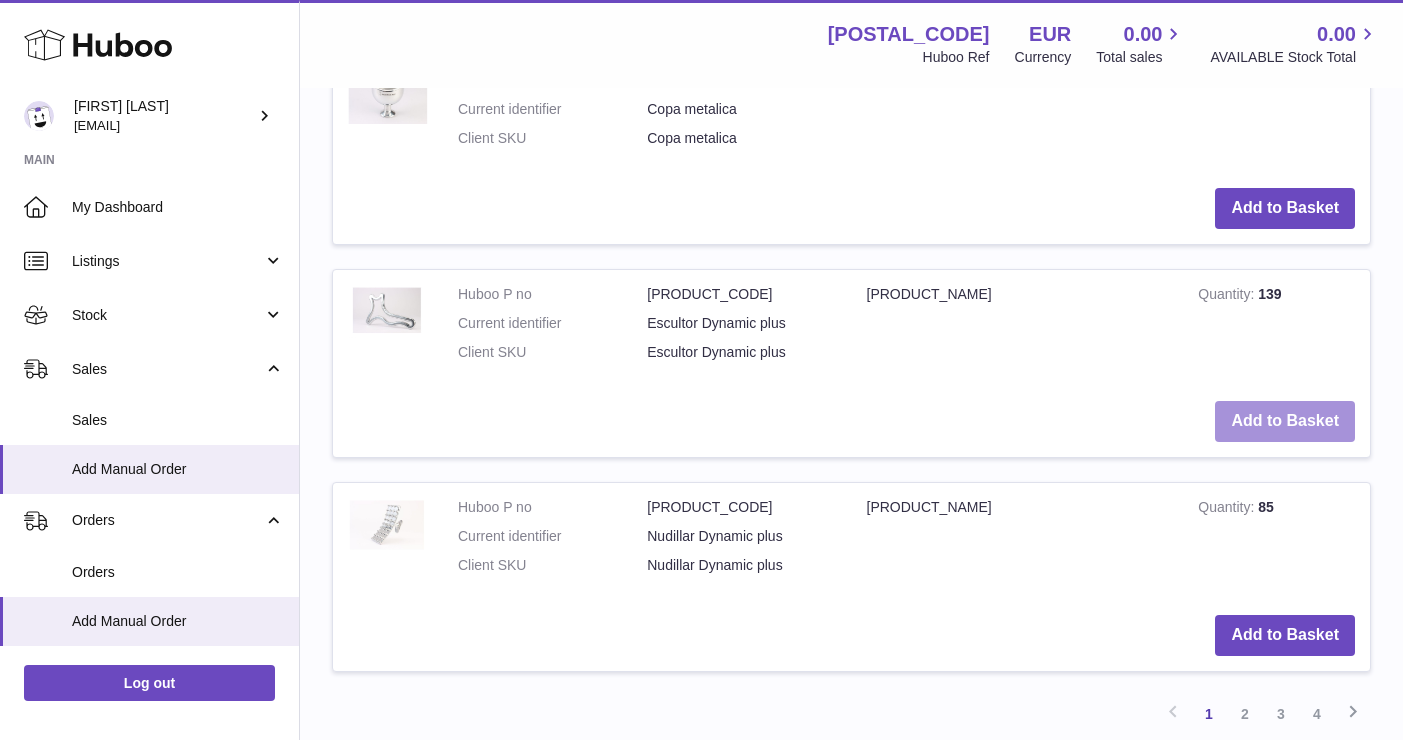 click on "Add to Basket" at bounding box center (1285, 421) 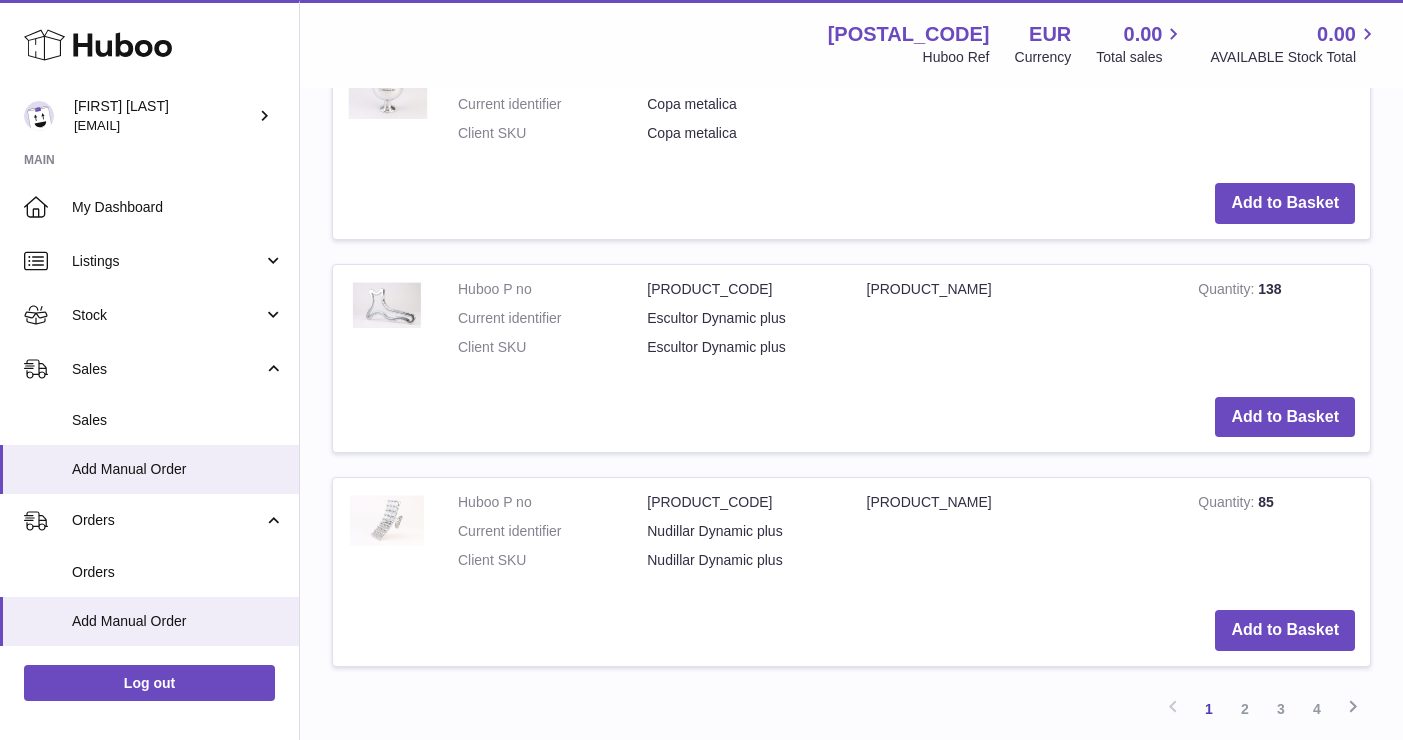scroll, scrollTop: 2925, scrollLeft: 0, axis: vertical 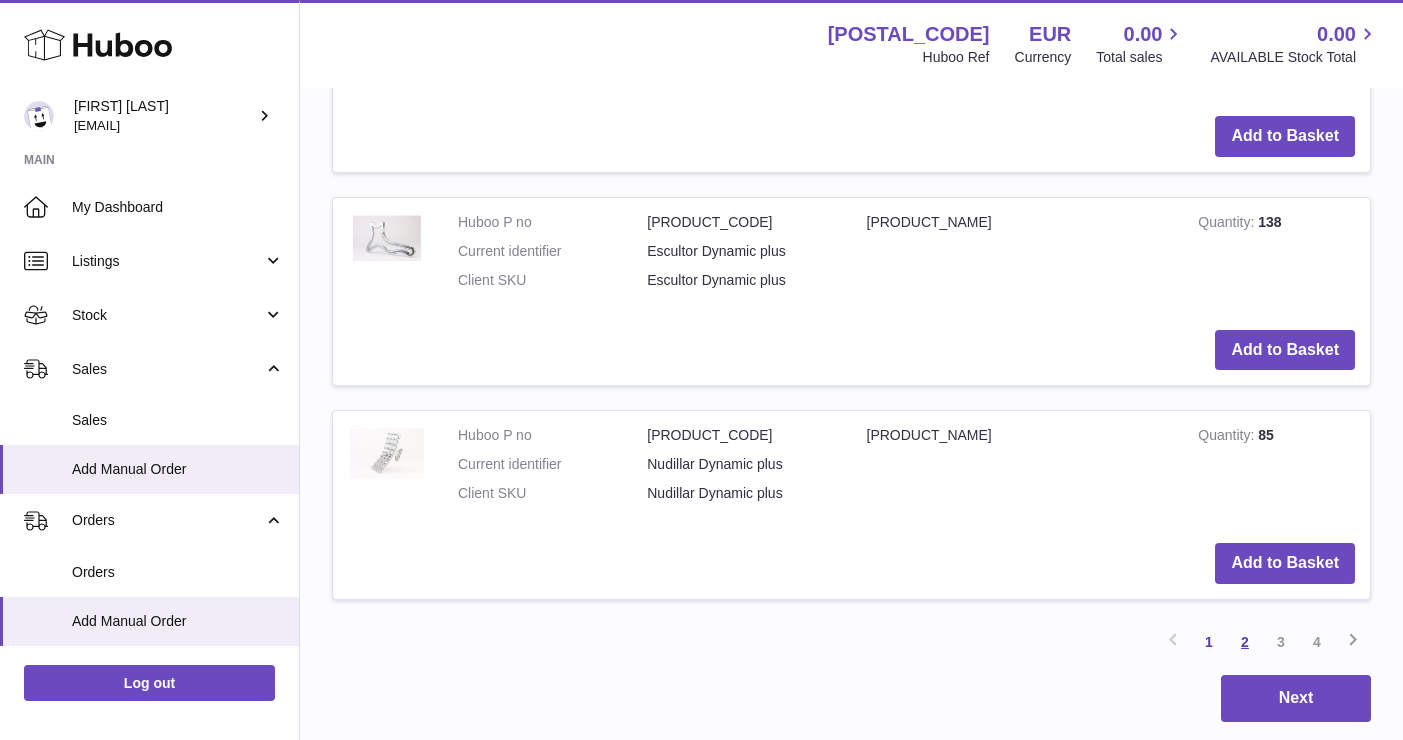 click on "2" at bounding box center (1245, 642) 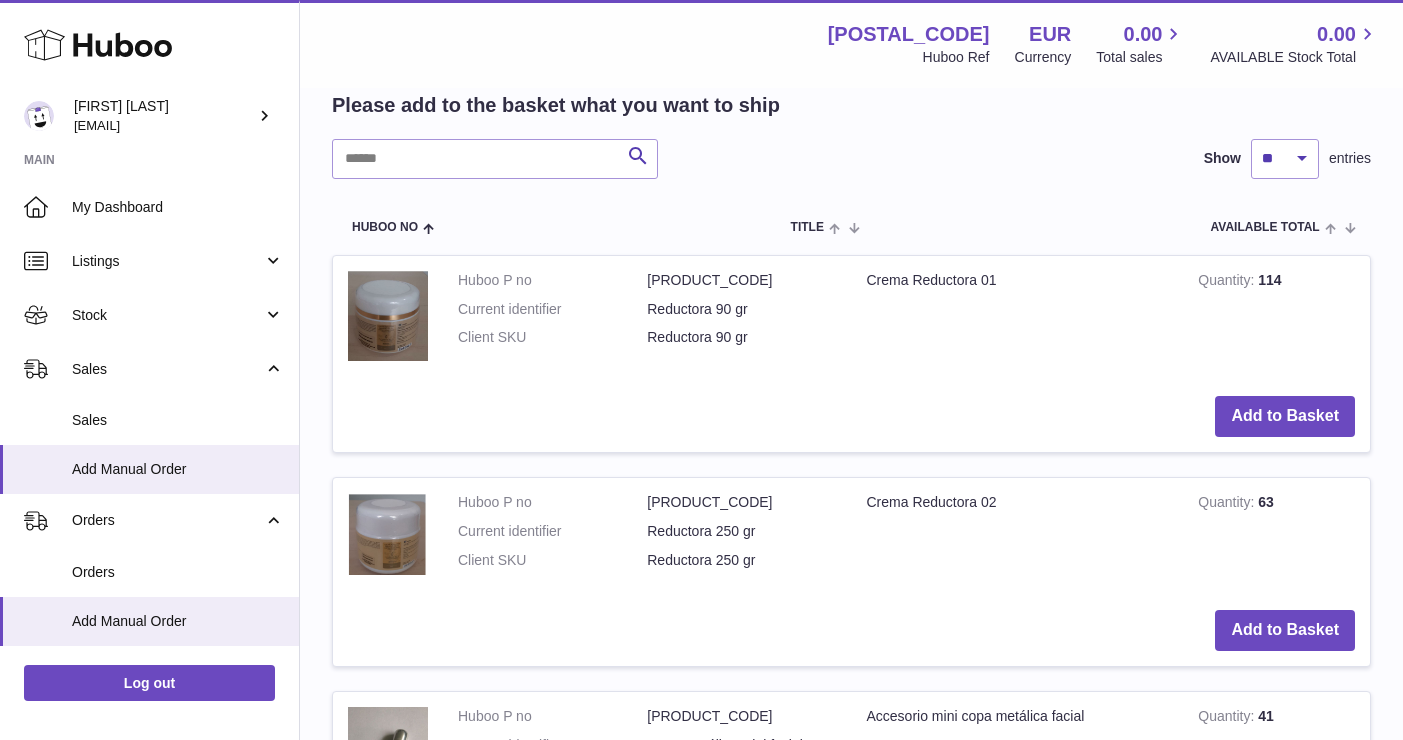 scroll, scrollTop: 1054, scrollLeft: 0, axis: vertical 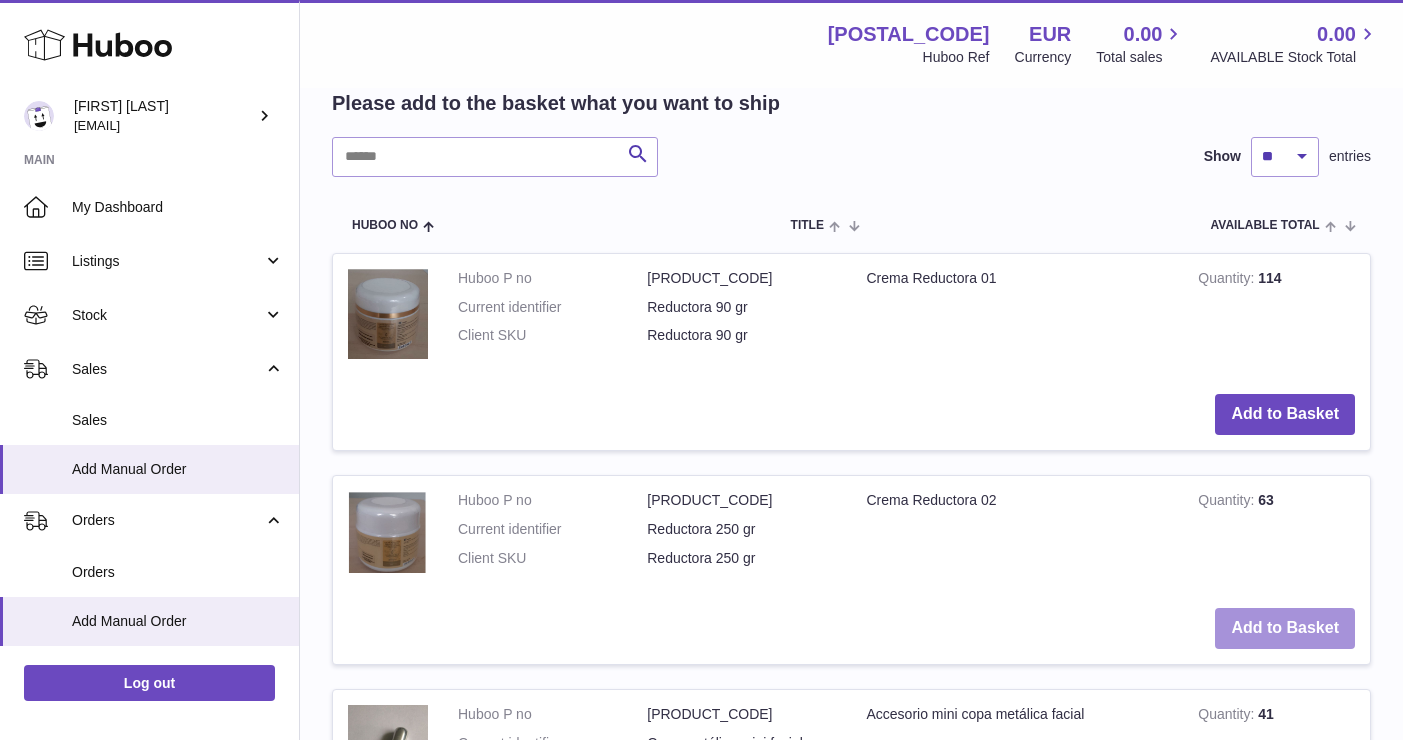 click on "Add to Basket" at bounding box center [1285, 628] 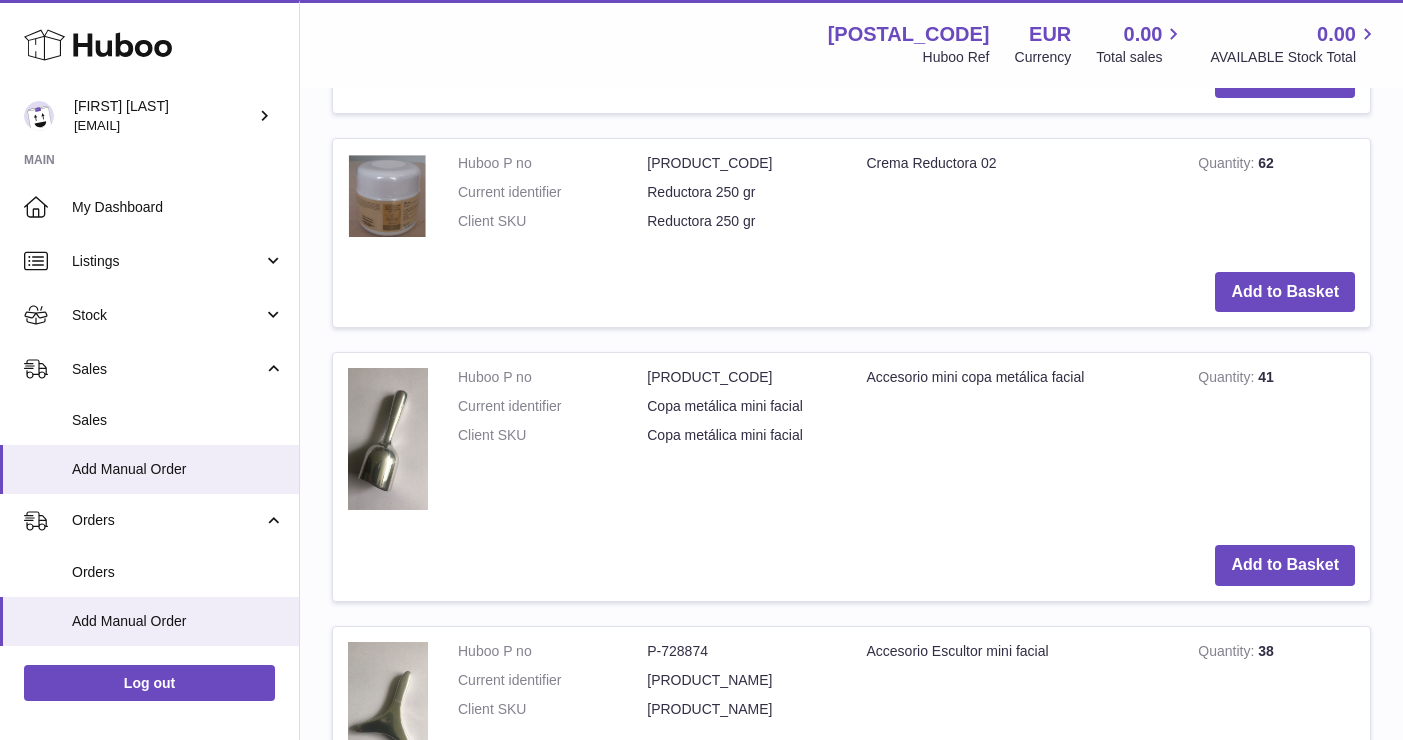 scroll, scrollTop: 1557, scrollLeft: 0, axis: vertical 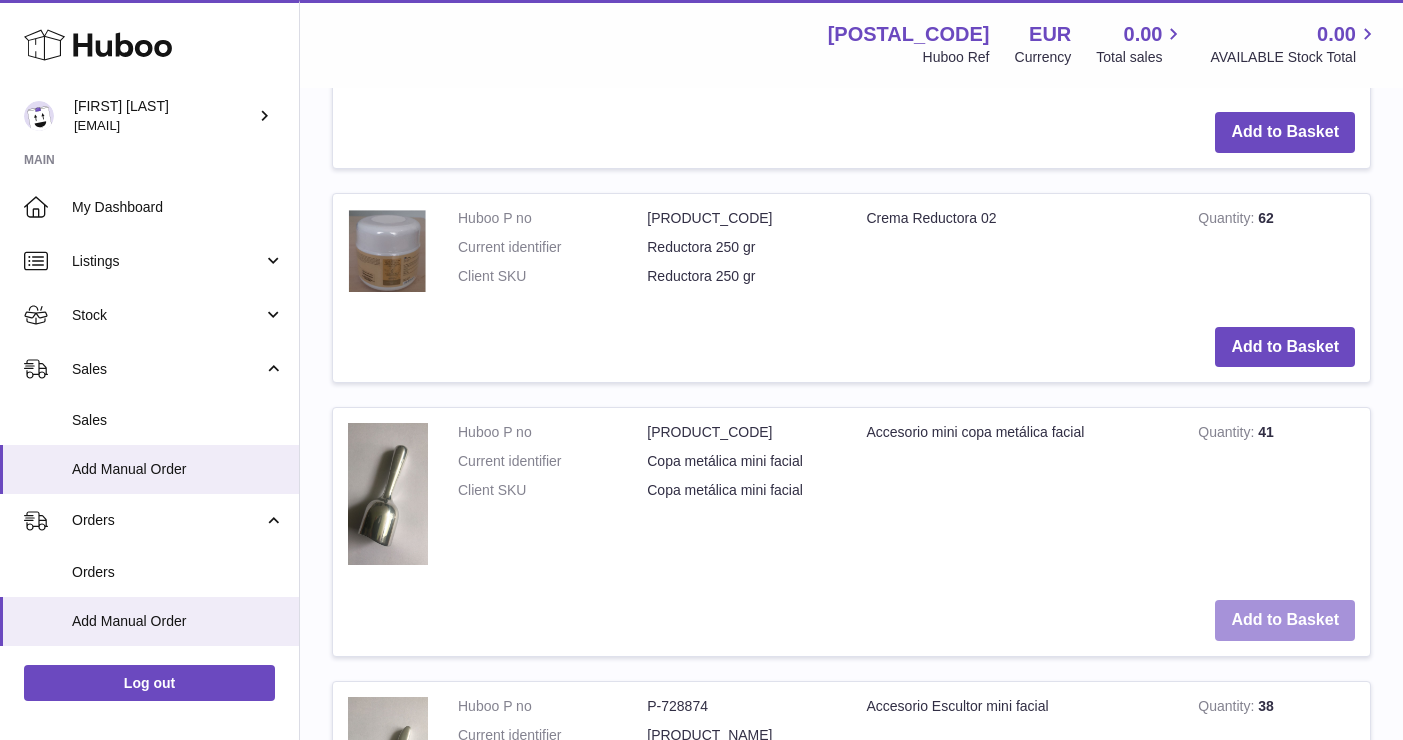 click on "Add to Basket" at bounding box center [1285, 620] 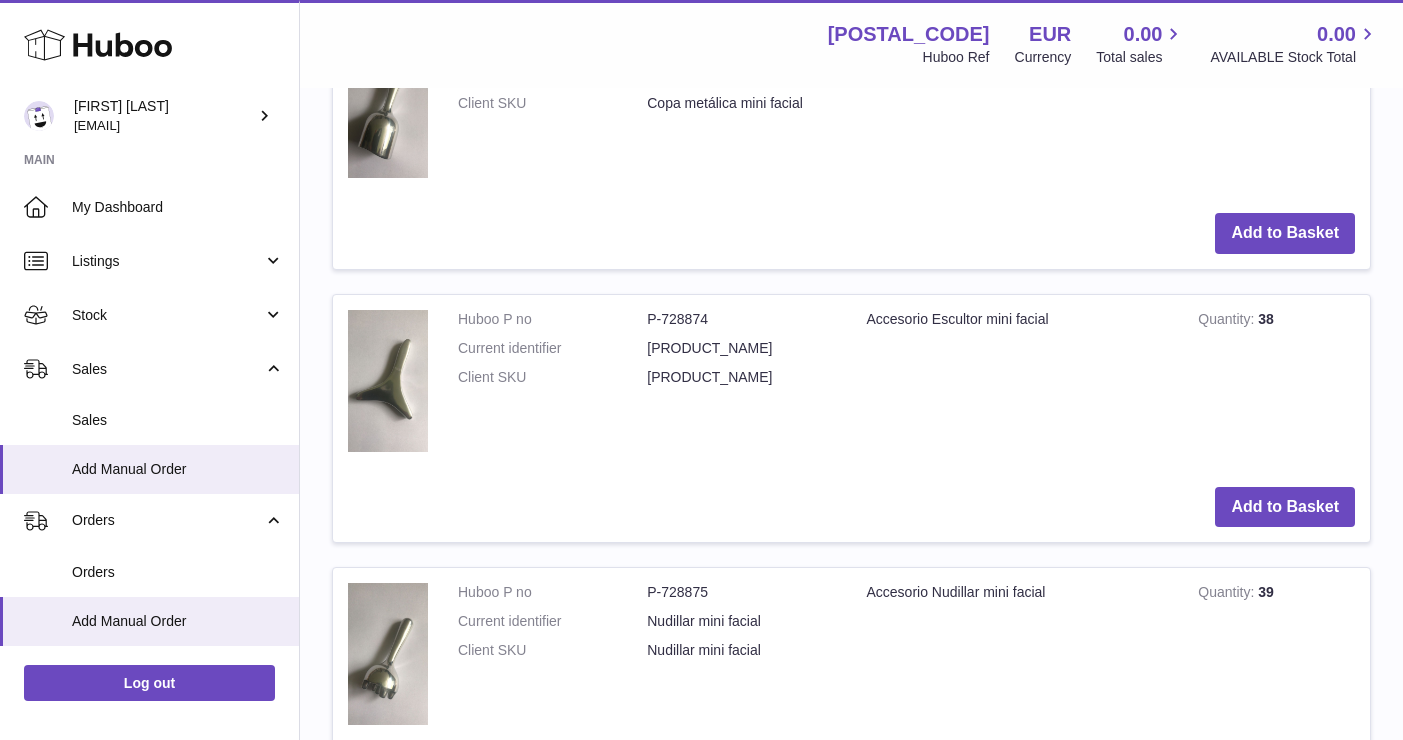 scroll, scrollTop: 2348, scrollLeft: 0, axis: vertical 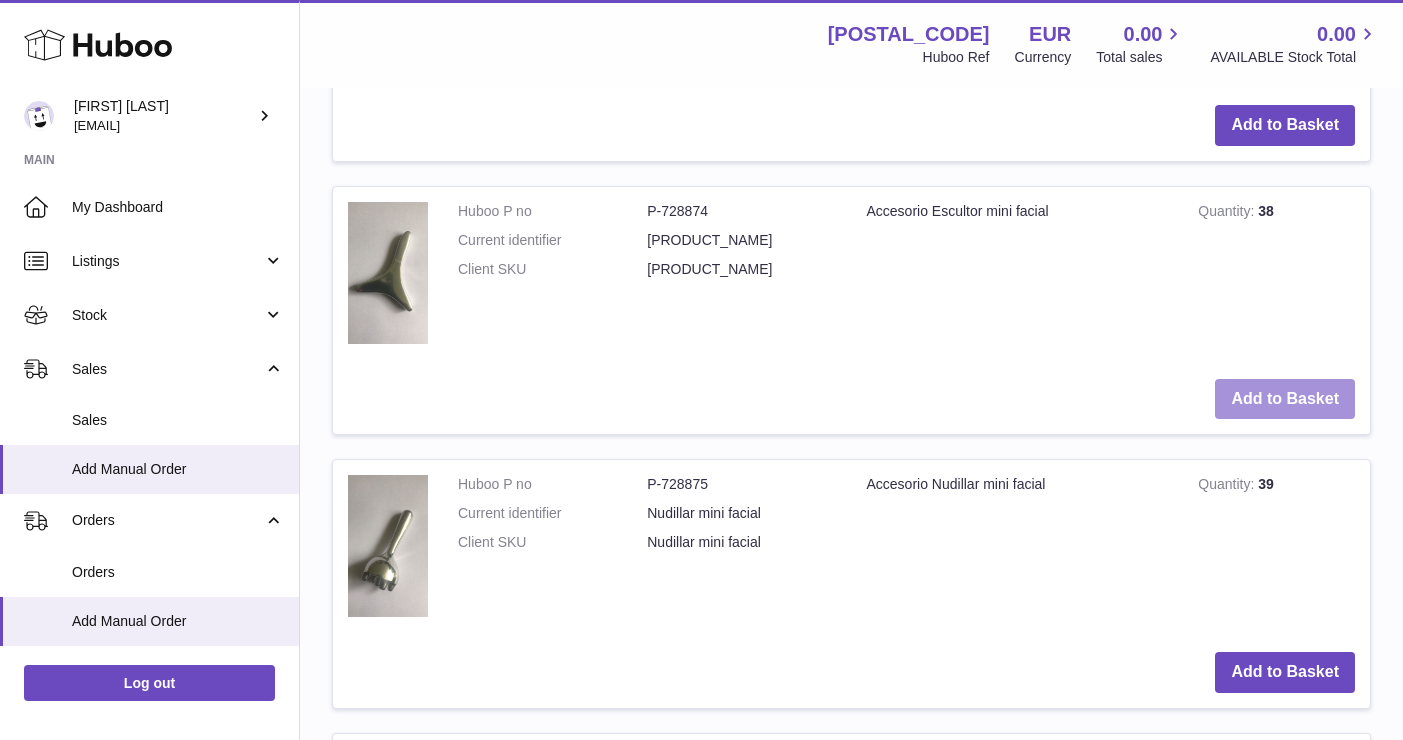 click on "Add to Basket" at bounding box center [1285, 399] 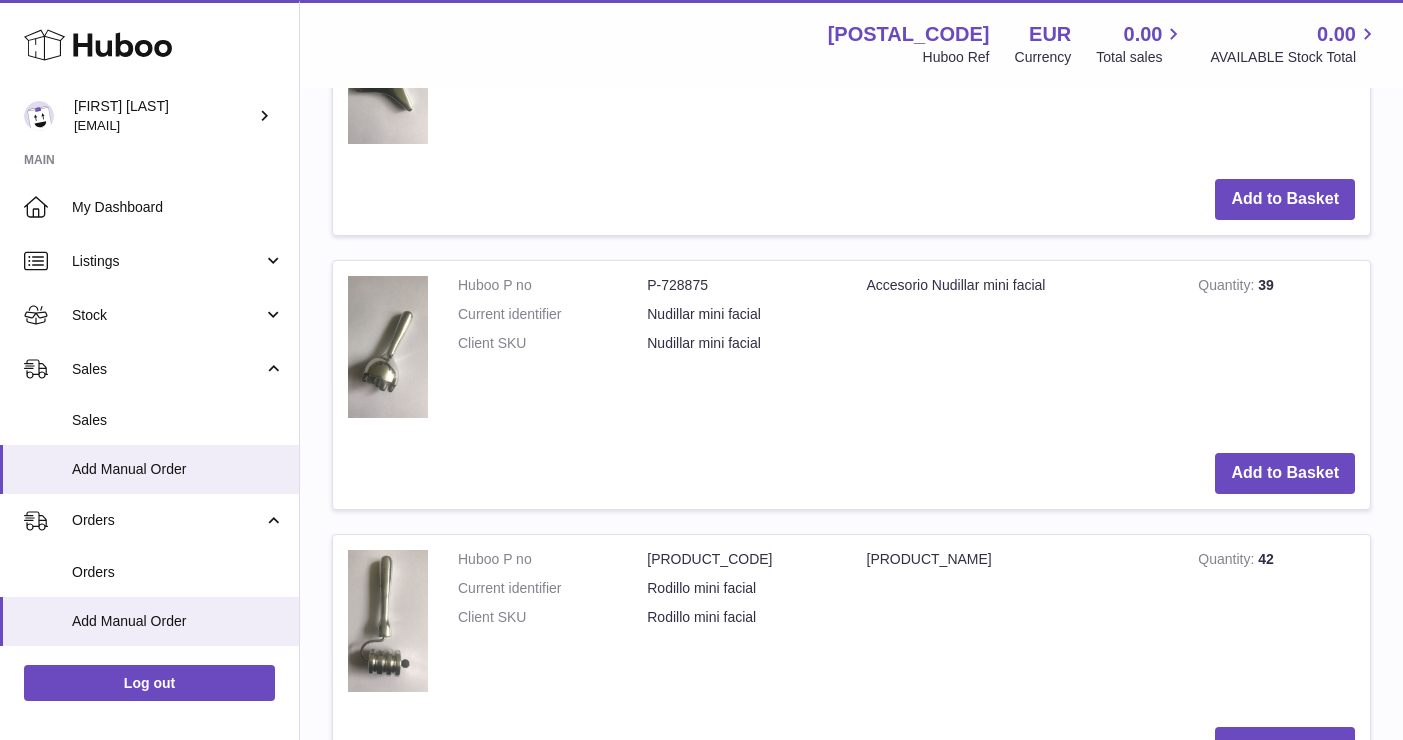 scroll, scrollTop: 2955, scrollLeft: 0, axis: vertical 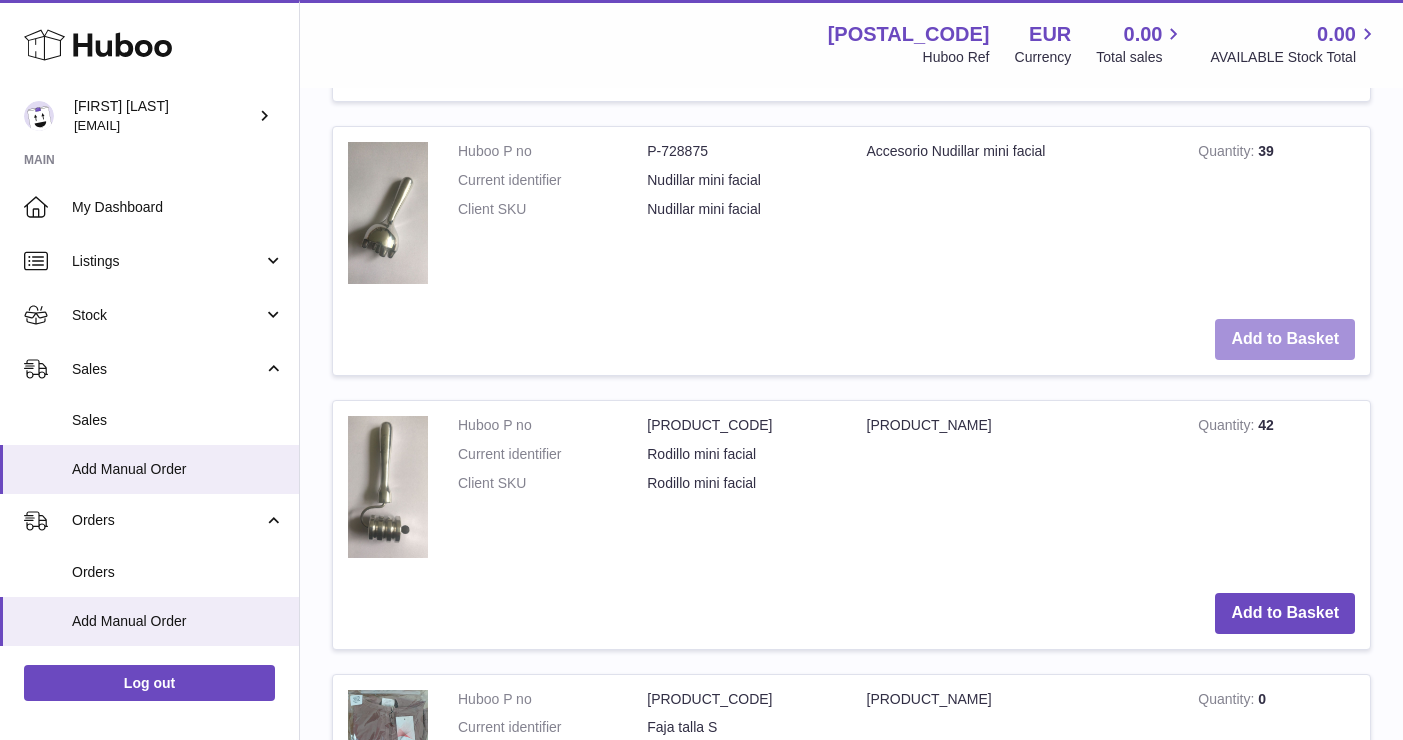 click on "Add to Basket" at bounding box center (1285, 339) 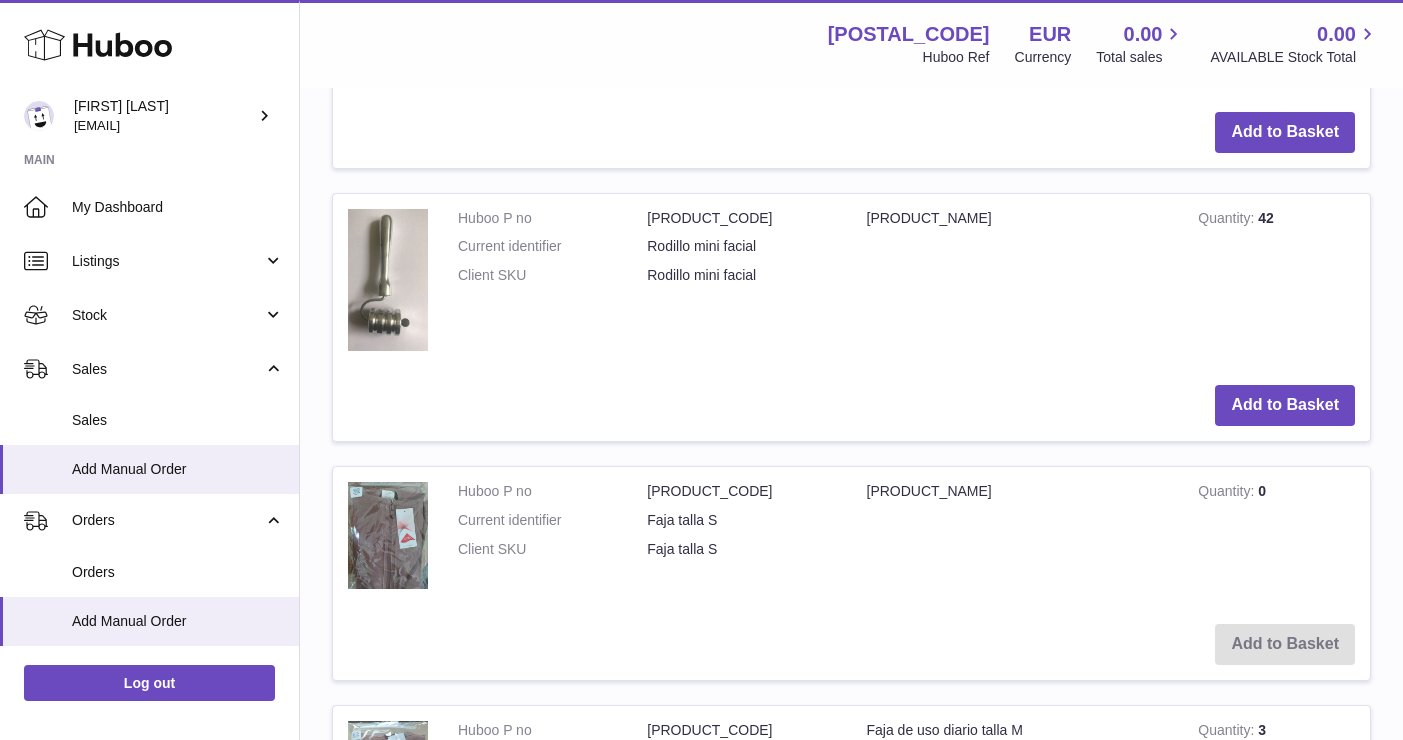 scroll, scrollTop: 3441, scrollLeft: 0, axis: vertical 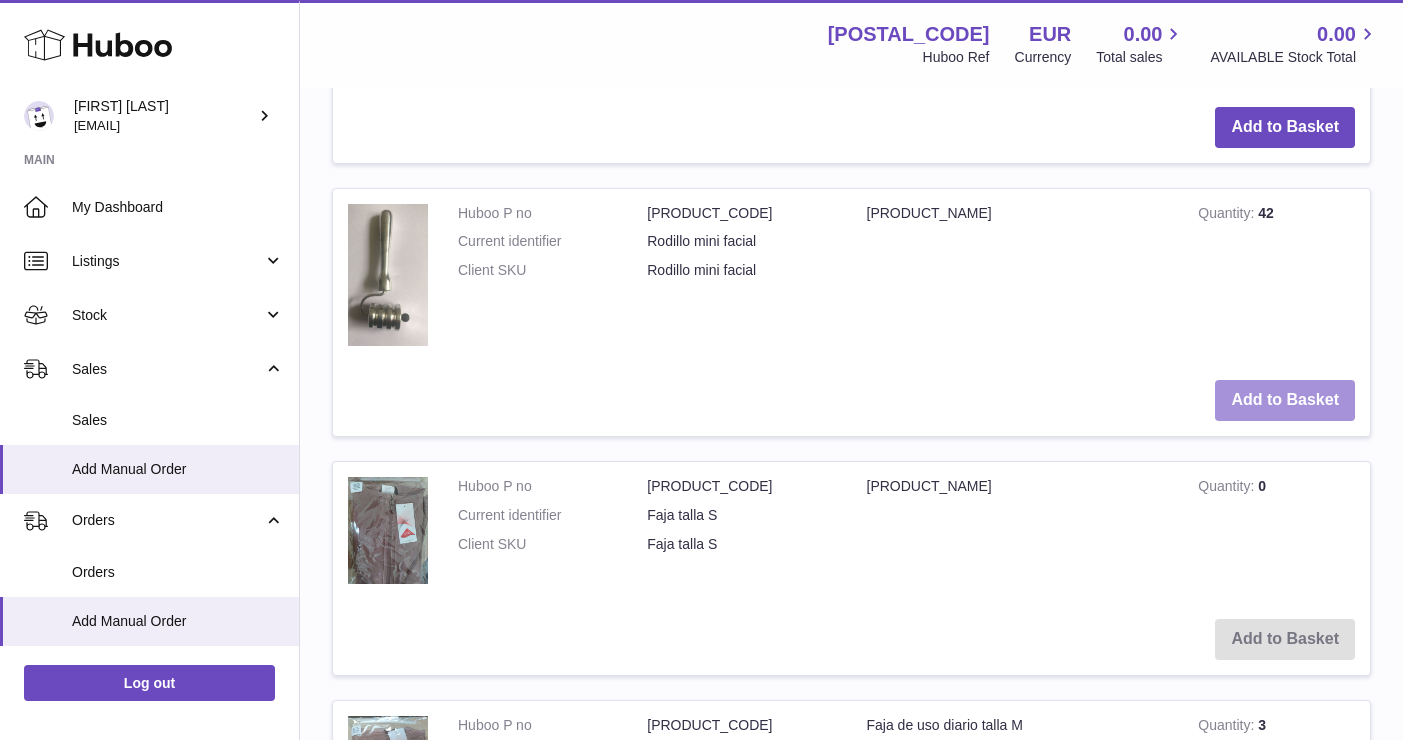 click on "Add to Basket" at bounding box center (1285, 400) 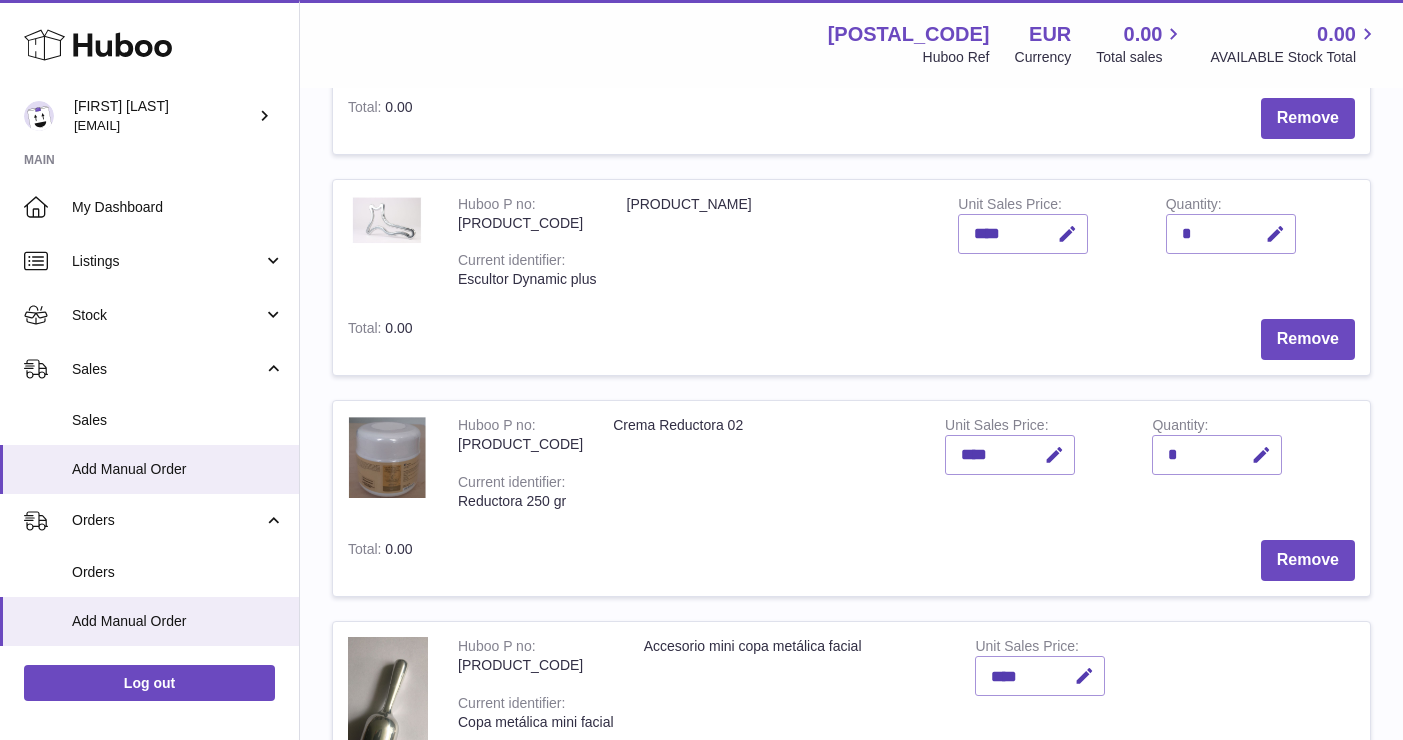 scroll, scrollTop: 641, scrollLeft: 0, axis: vertical 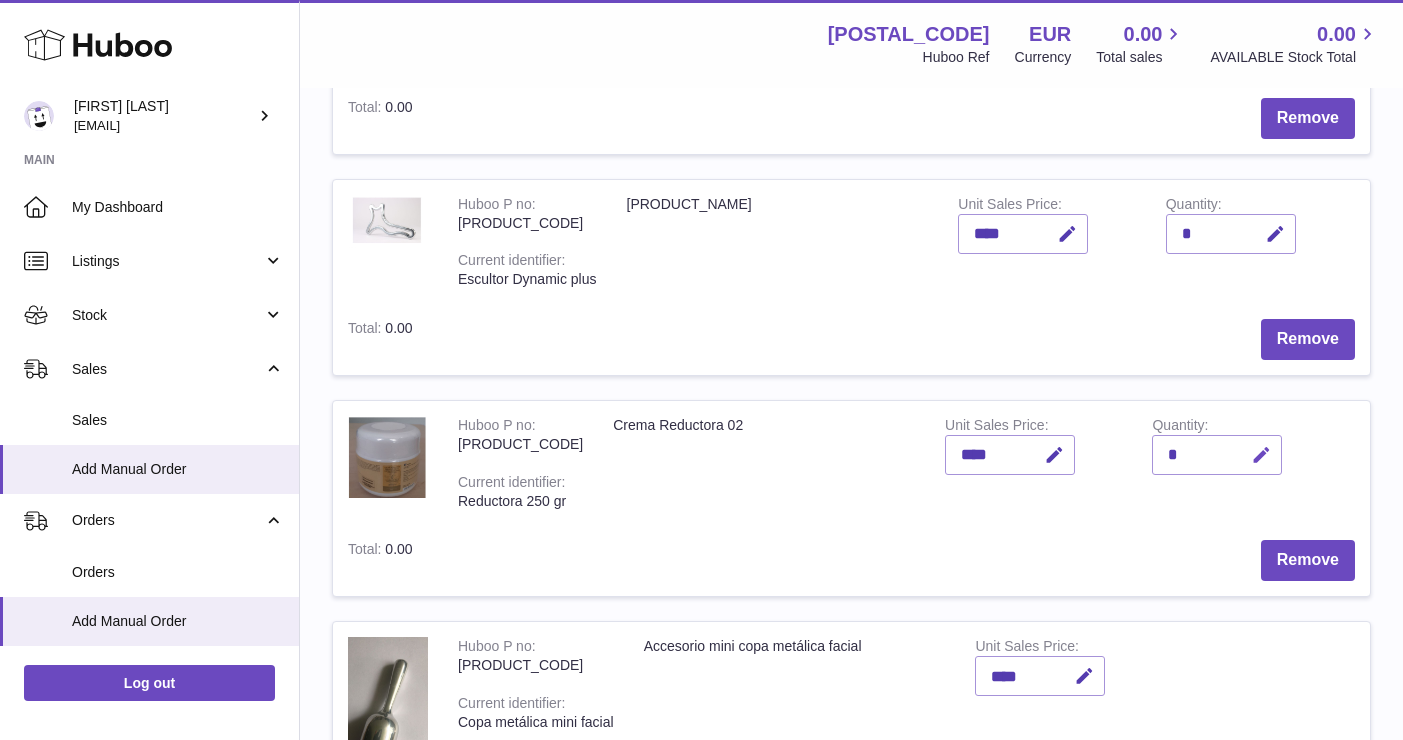 click at bounding box center (1261, 455) 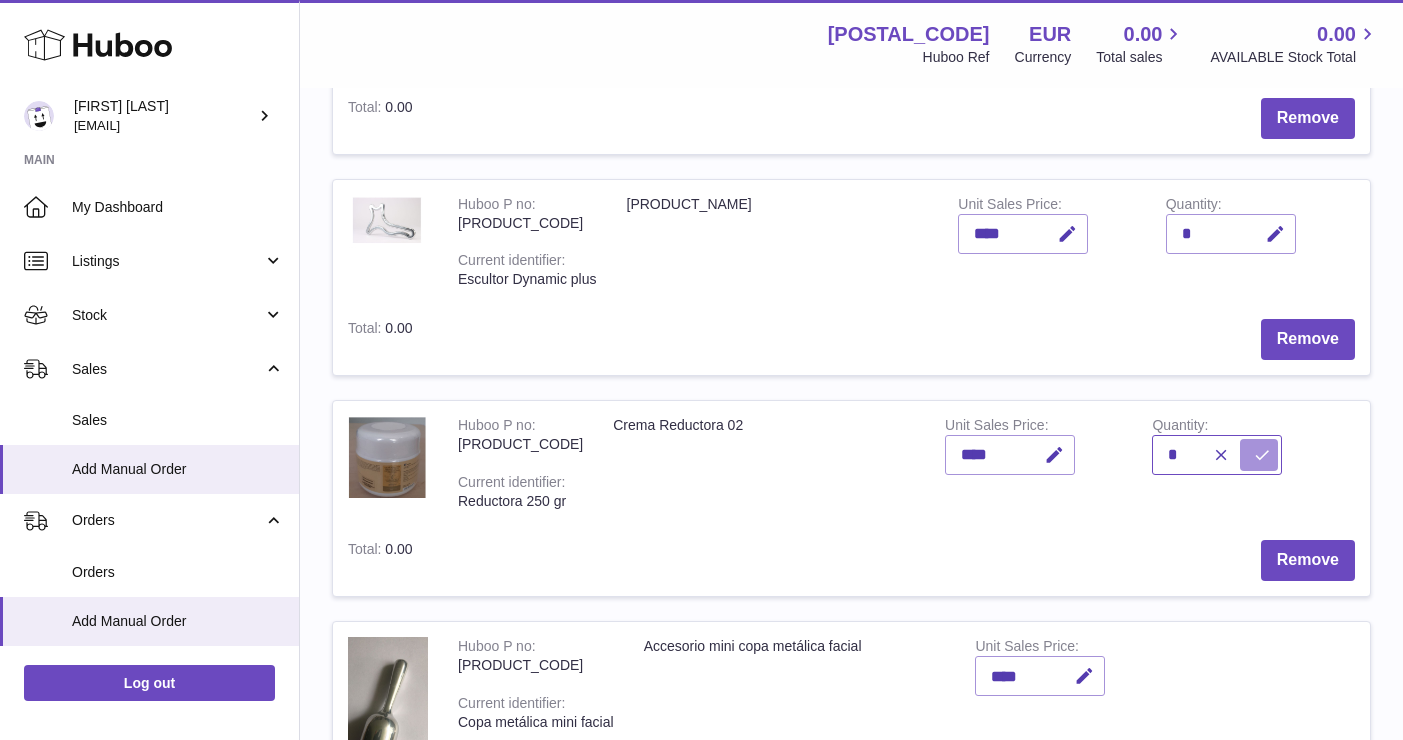 type on "*" 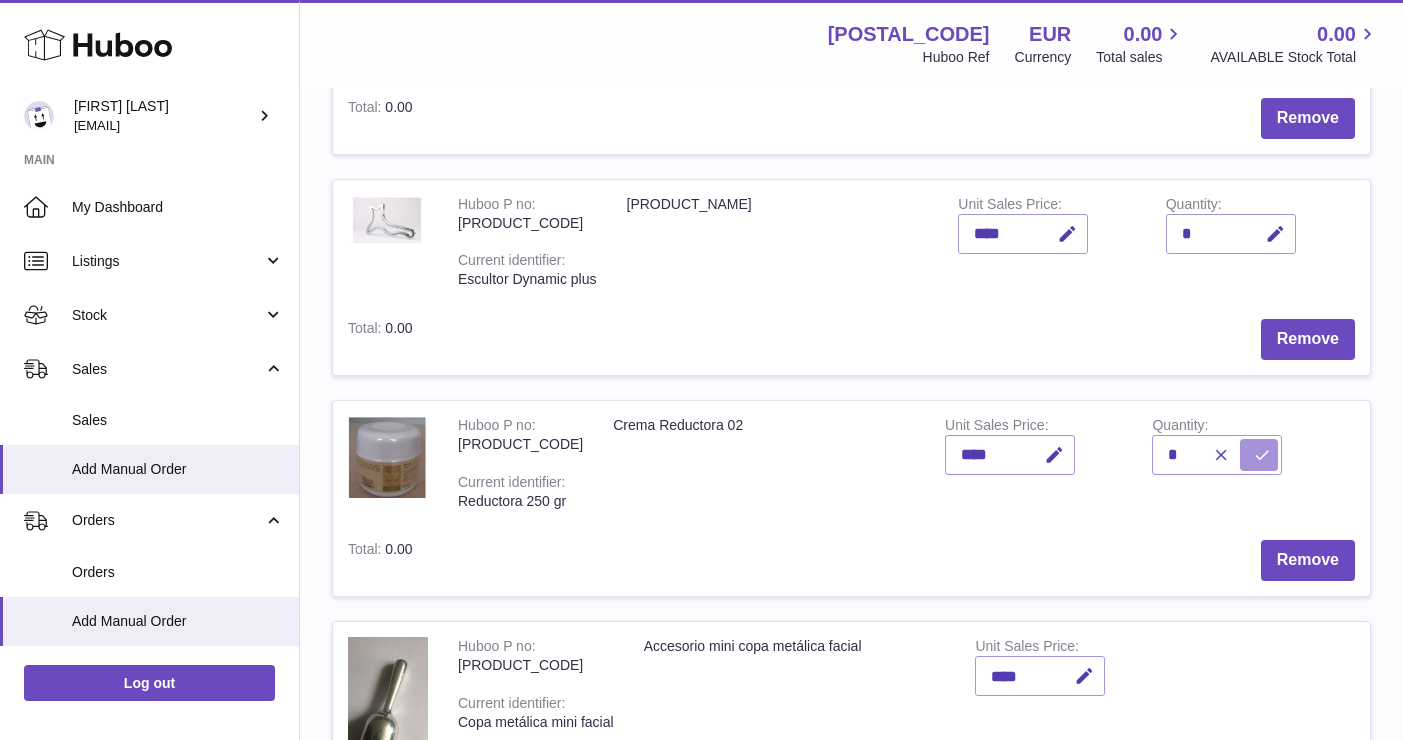 click at bounding box center [1262, 455] 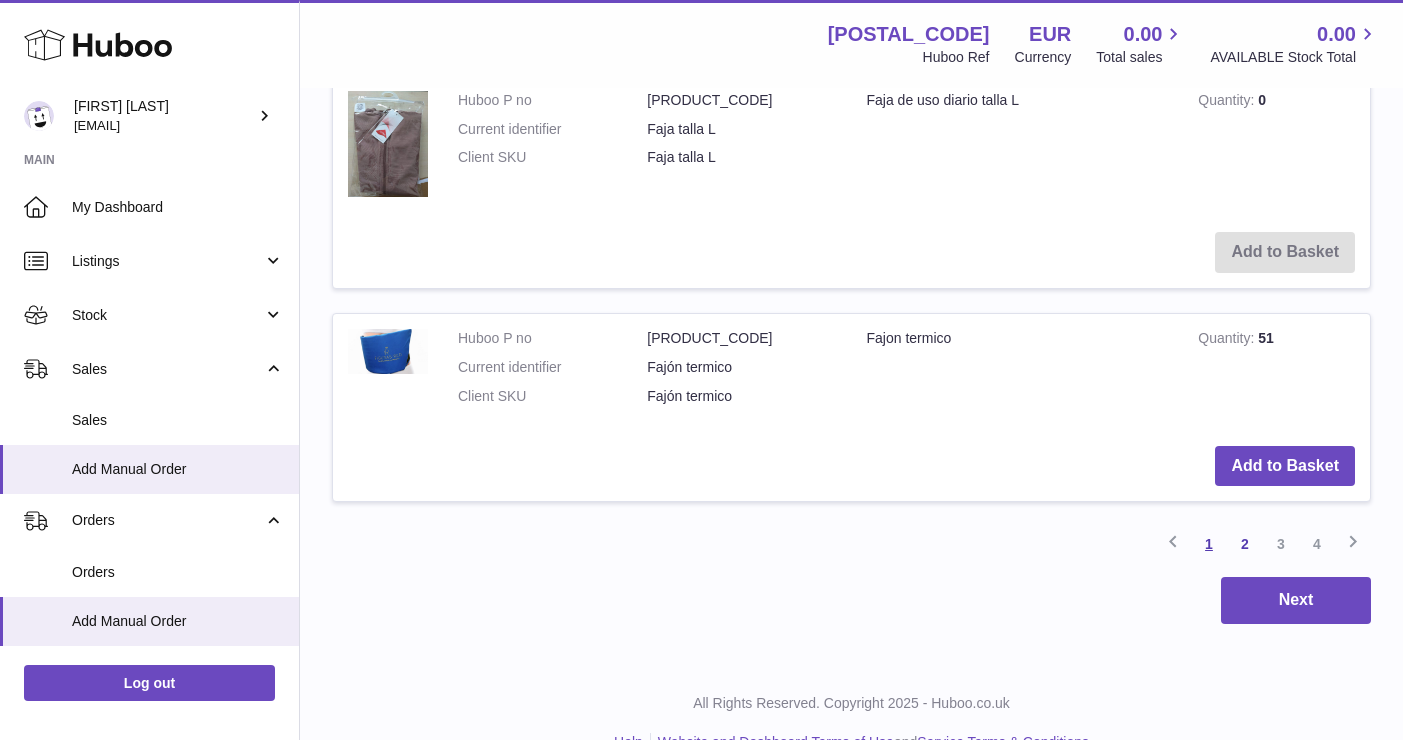 scroll, scrollTop: 4572, scrollLeft: 0, axis: vertical 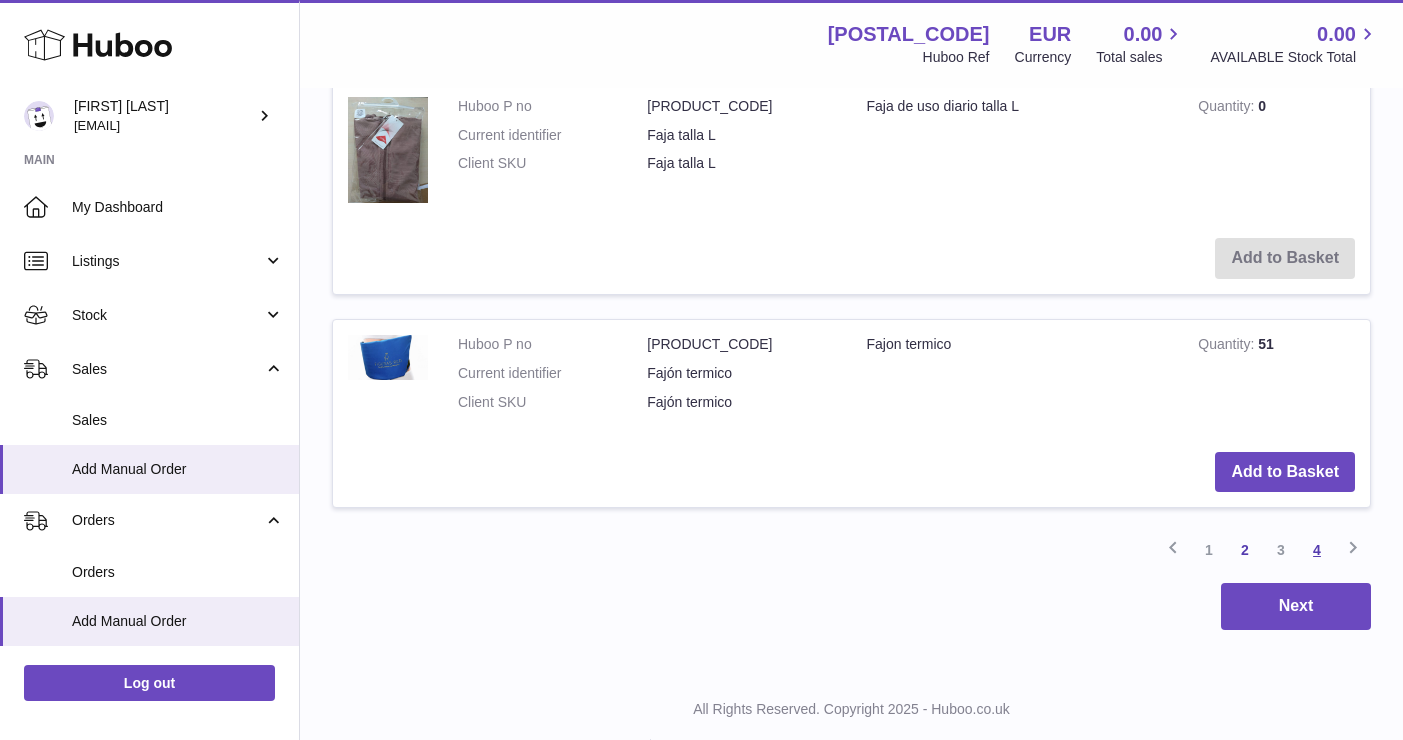click on "4" at bounding box center (1317, 550) 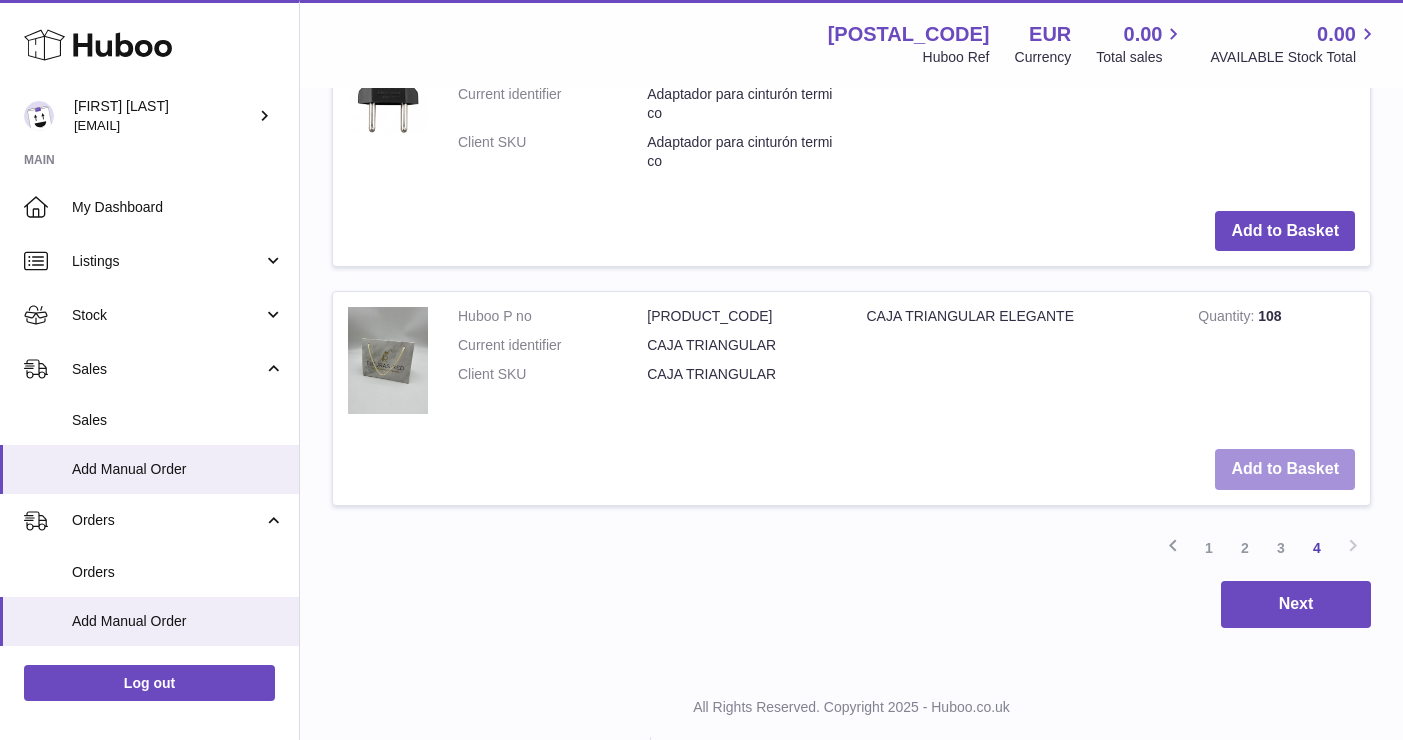 scroll, scrollTop: 3639, scrollLeft: 0, axis: vertical 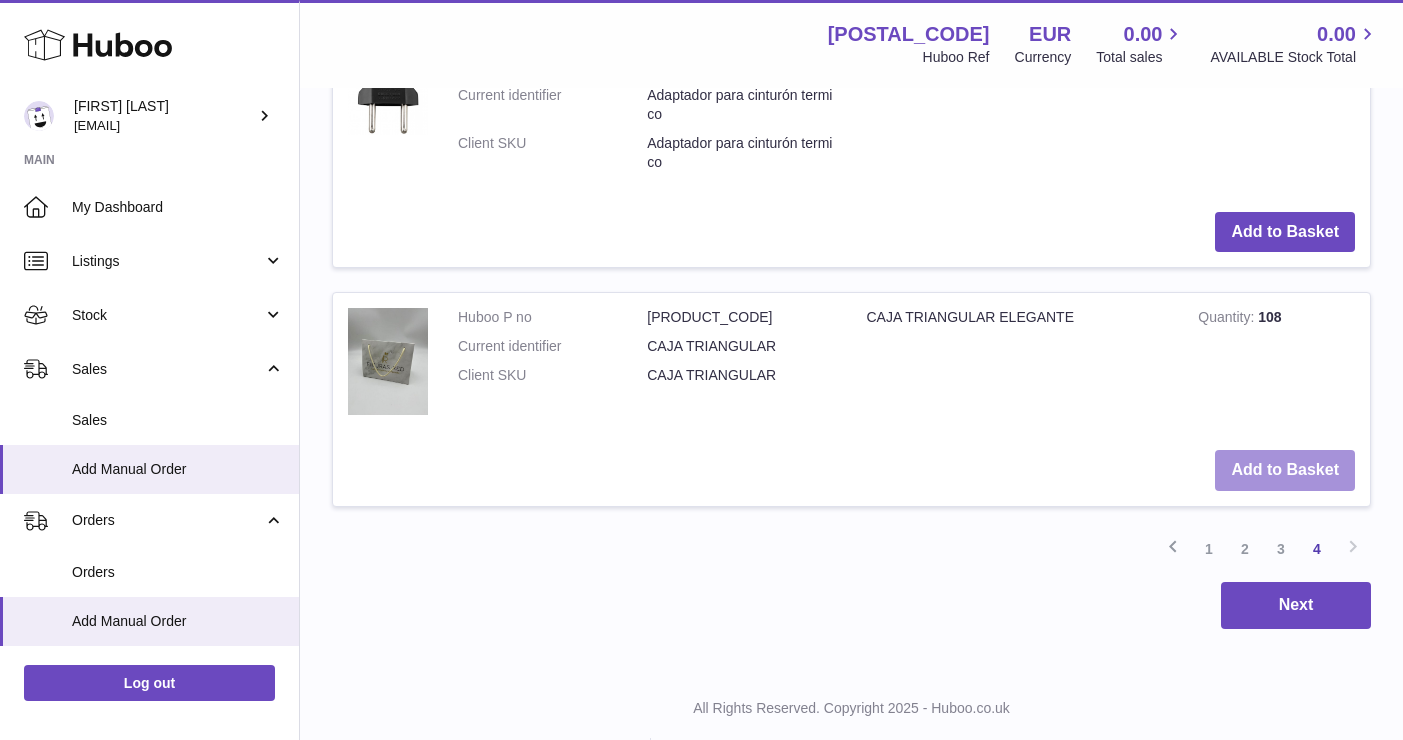 click on "Add to Basket" at bounding box center (1285, 470) 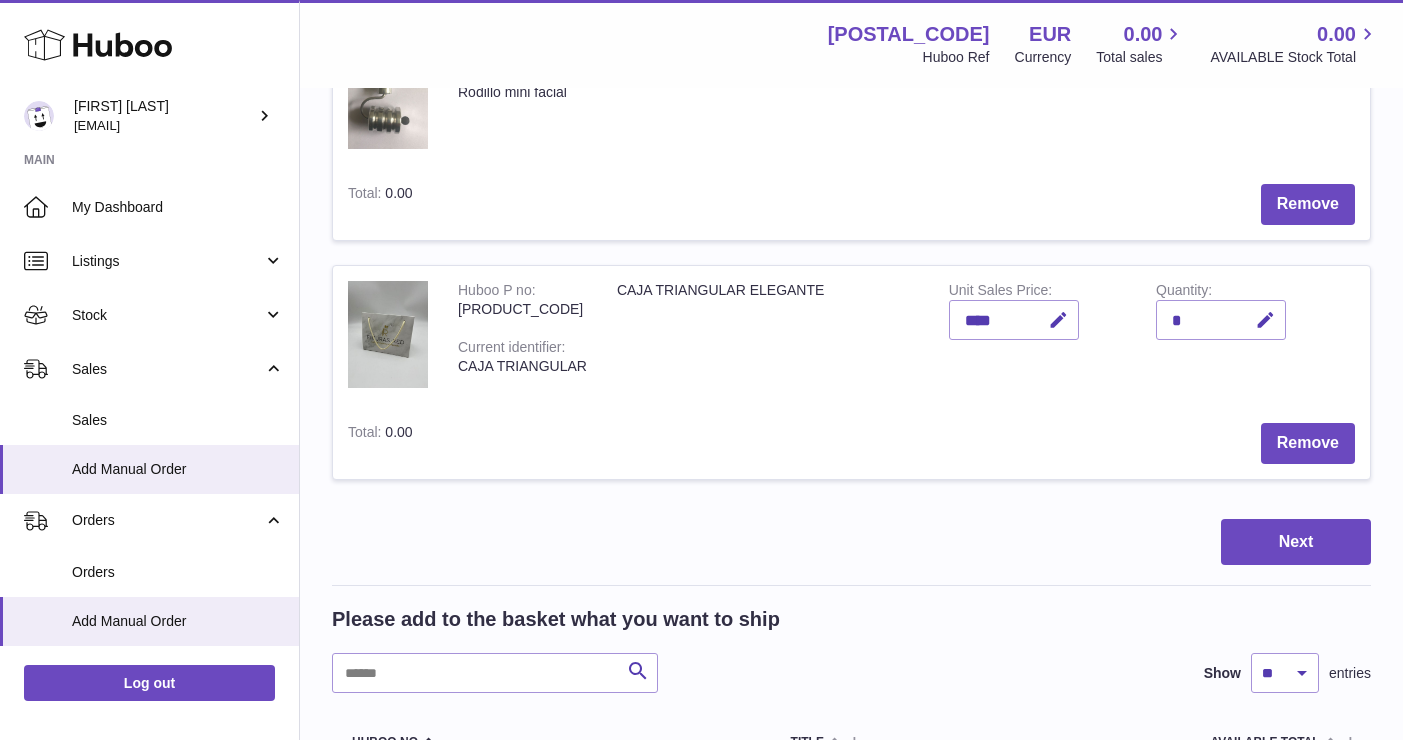 scroll, scrollTop: 2177, scrollLeft: 0, axis: vertical 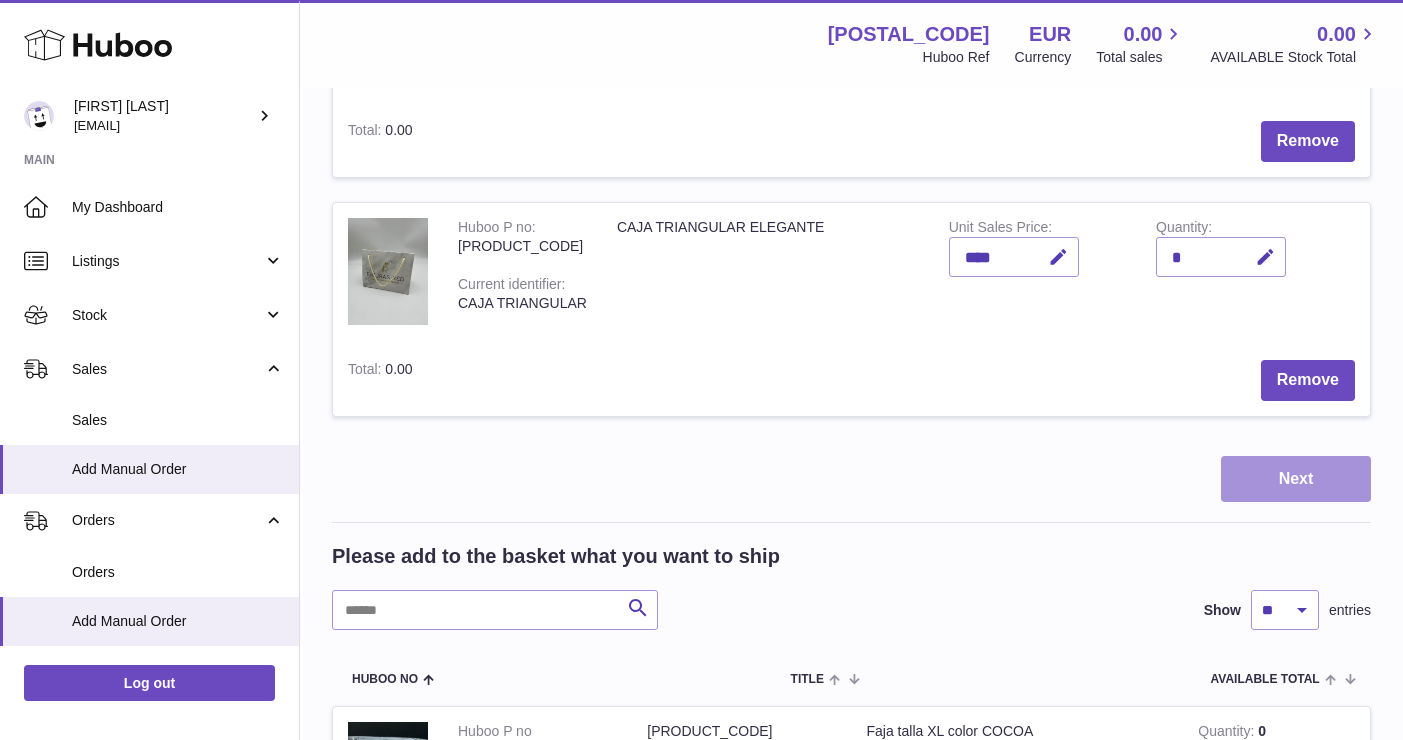 click on "Next" at bounding box center [1296, 479] 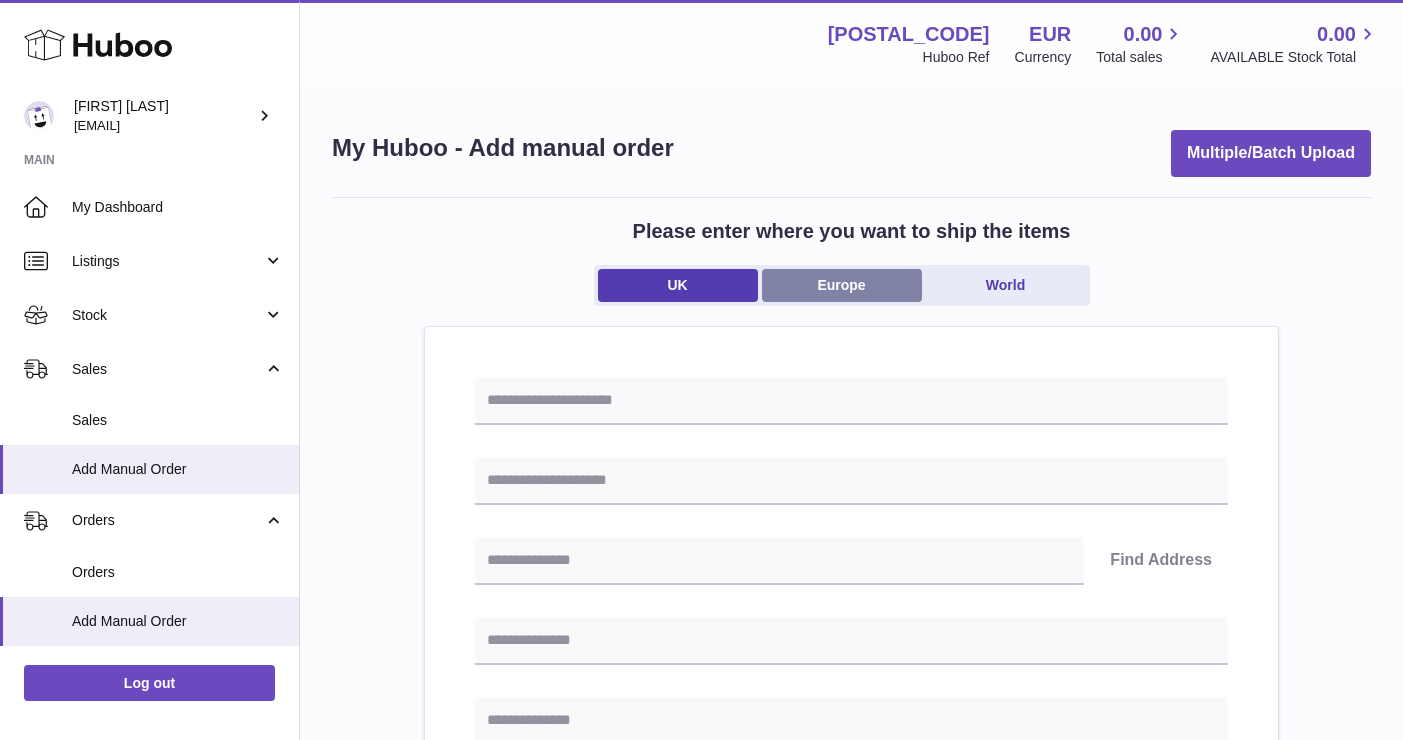 click on "Europe" at bounding box center (842, 285) 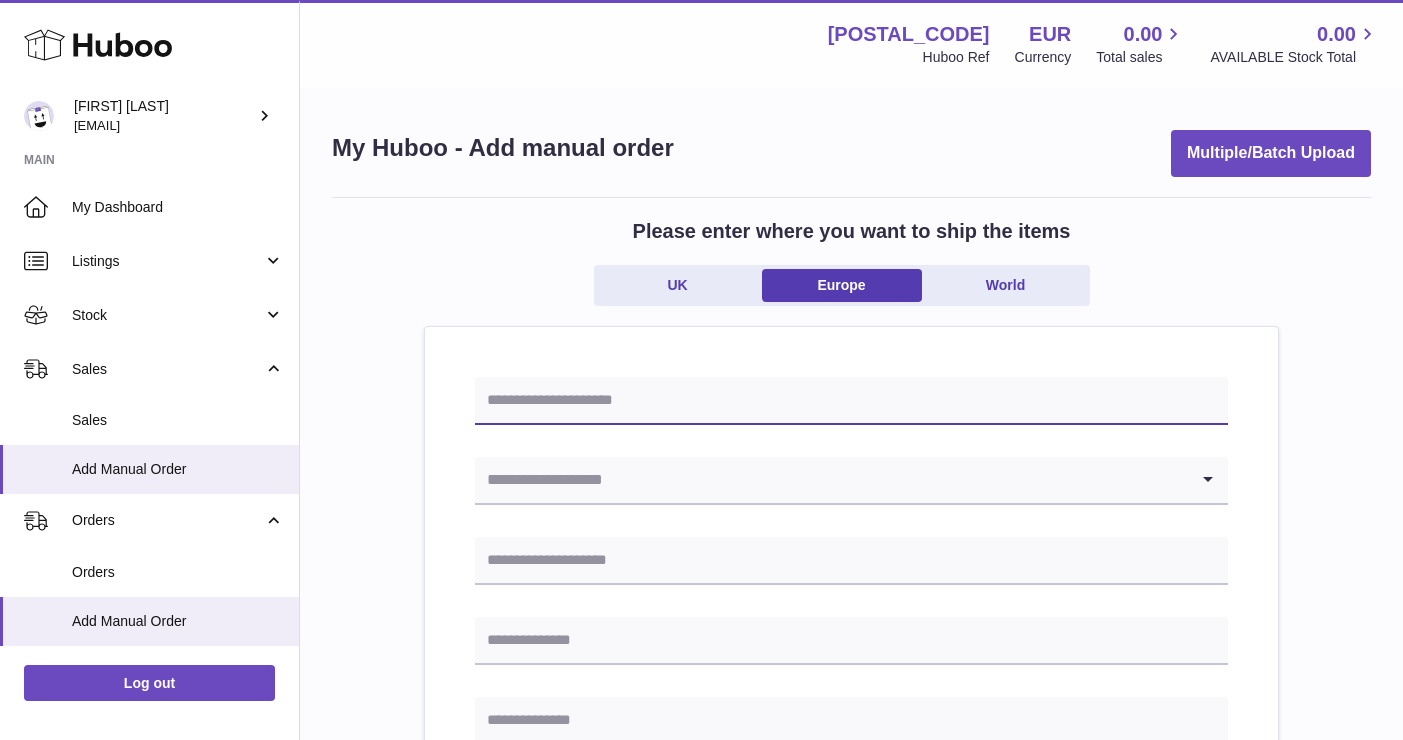 click at bounding box center (851, 401) 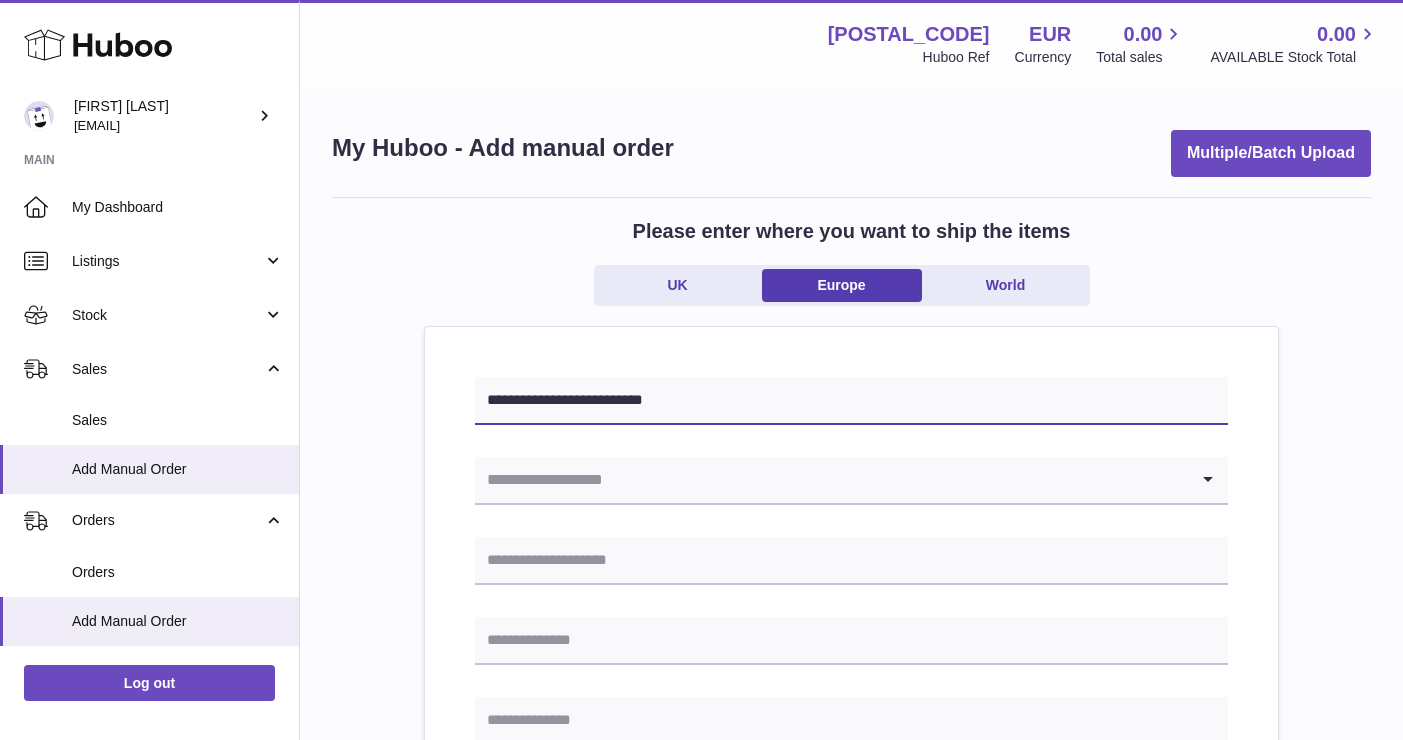type on "**********" 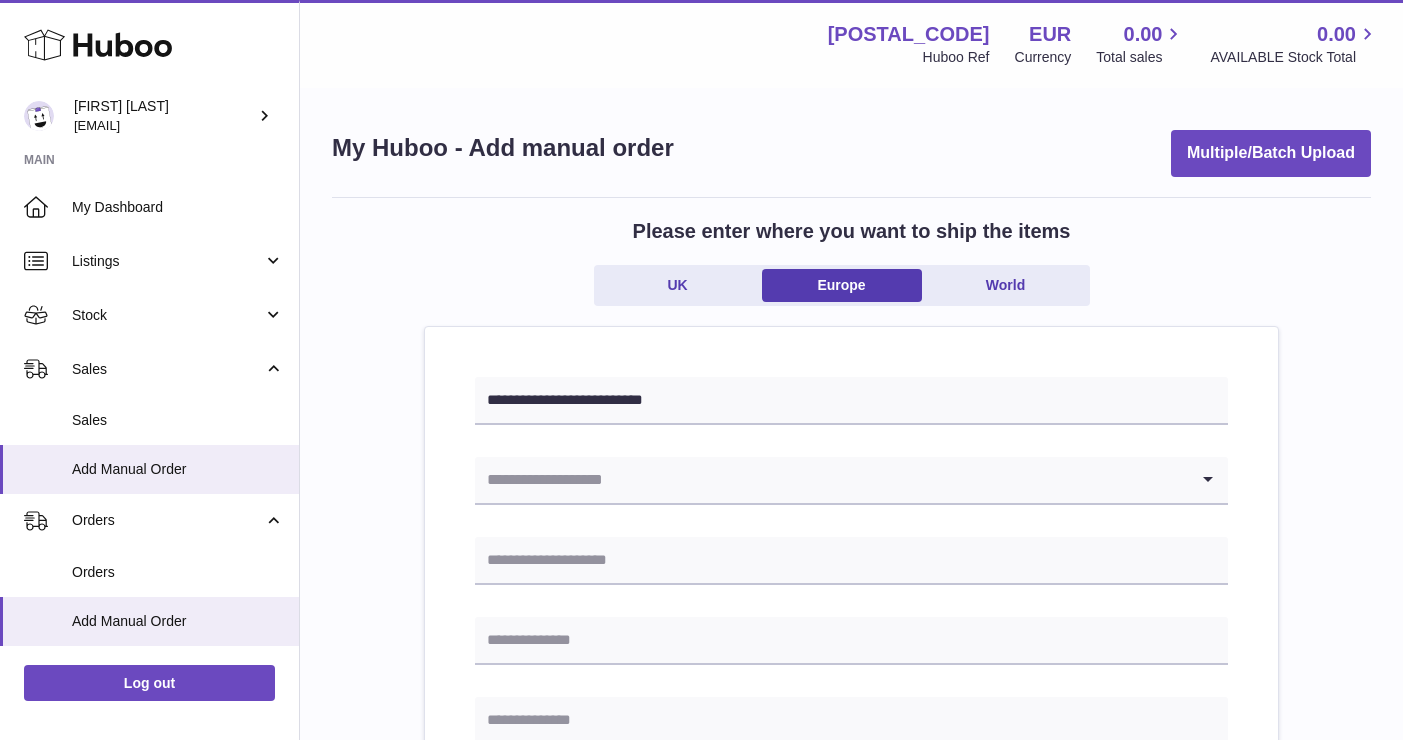 click at bounding box center [831, 480] 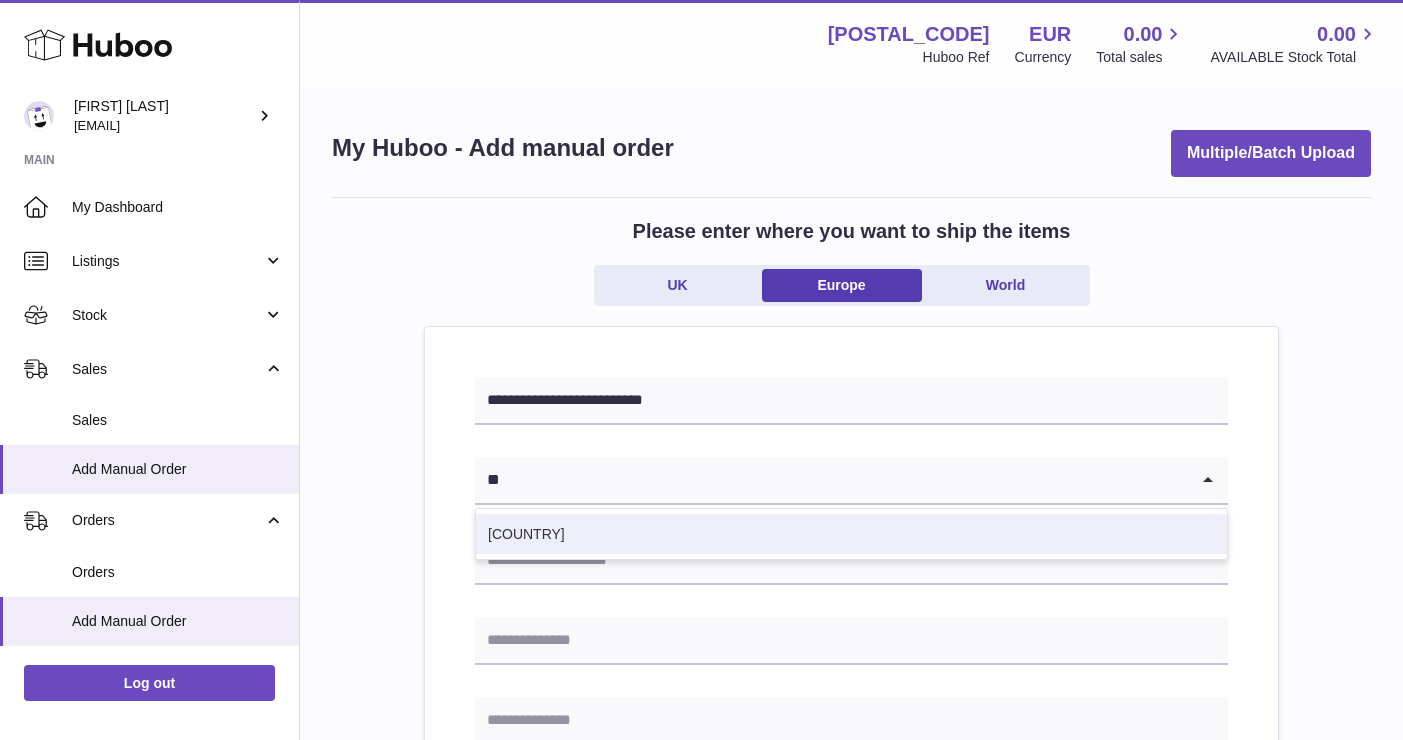 click on "France" at bounding box center (851, 534) 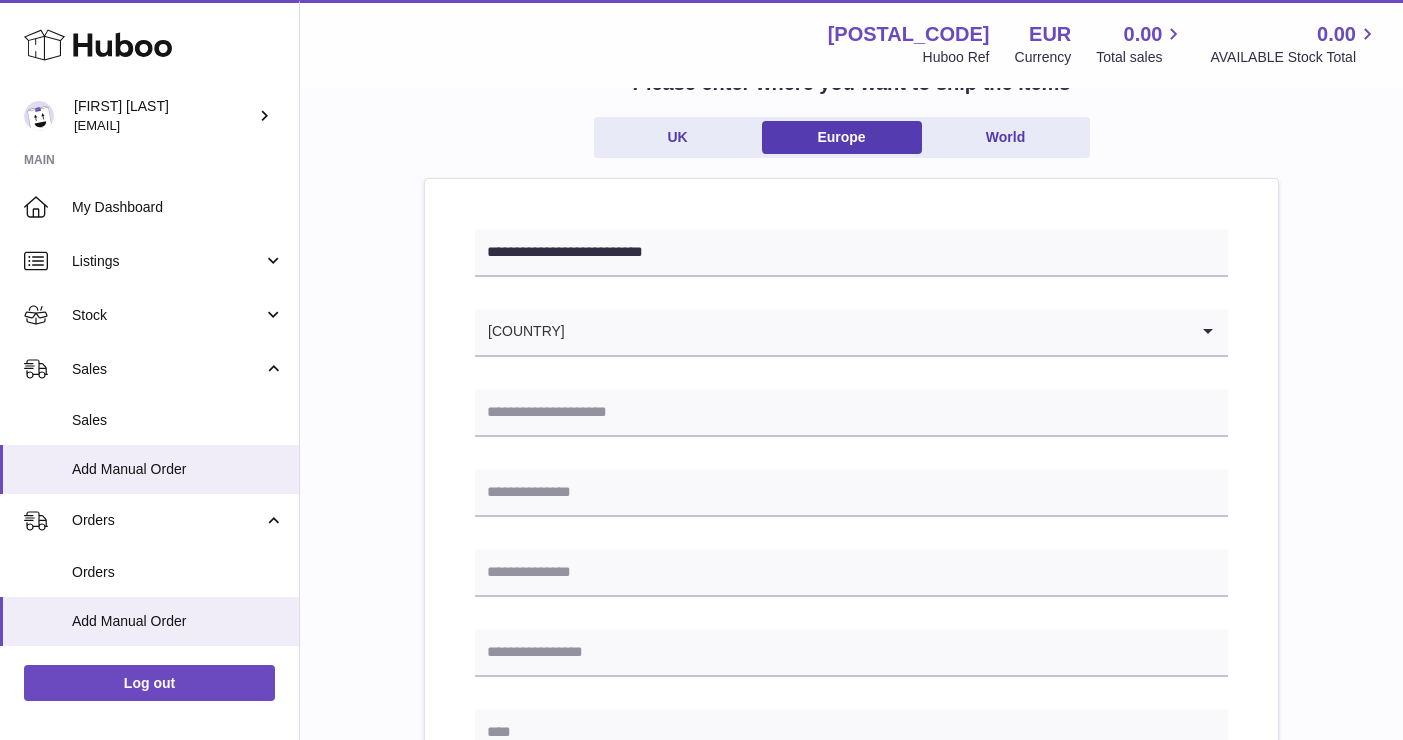 scroll, scrollTop: 161, scrollLeft: 0, axis: vertical 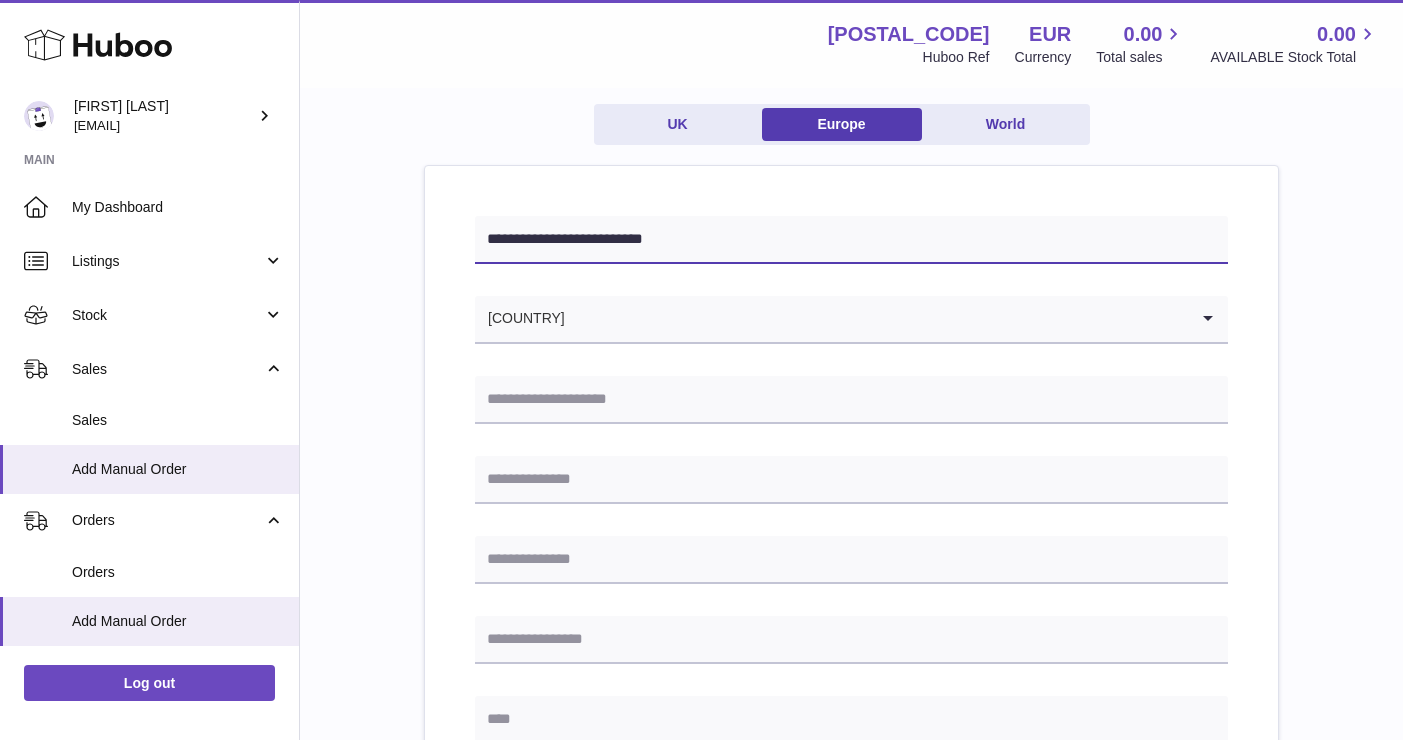 drag, startPoint x: 598, startPoint y: 237, endPoint x: 437, endPoint y: 234, distance: 161.02795 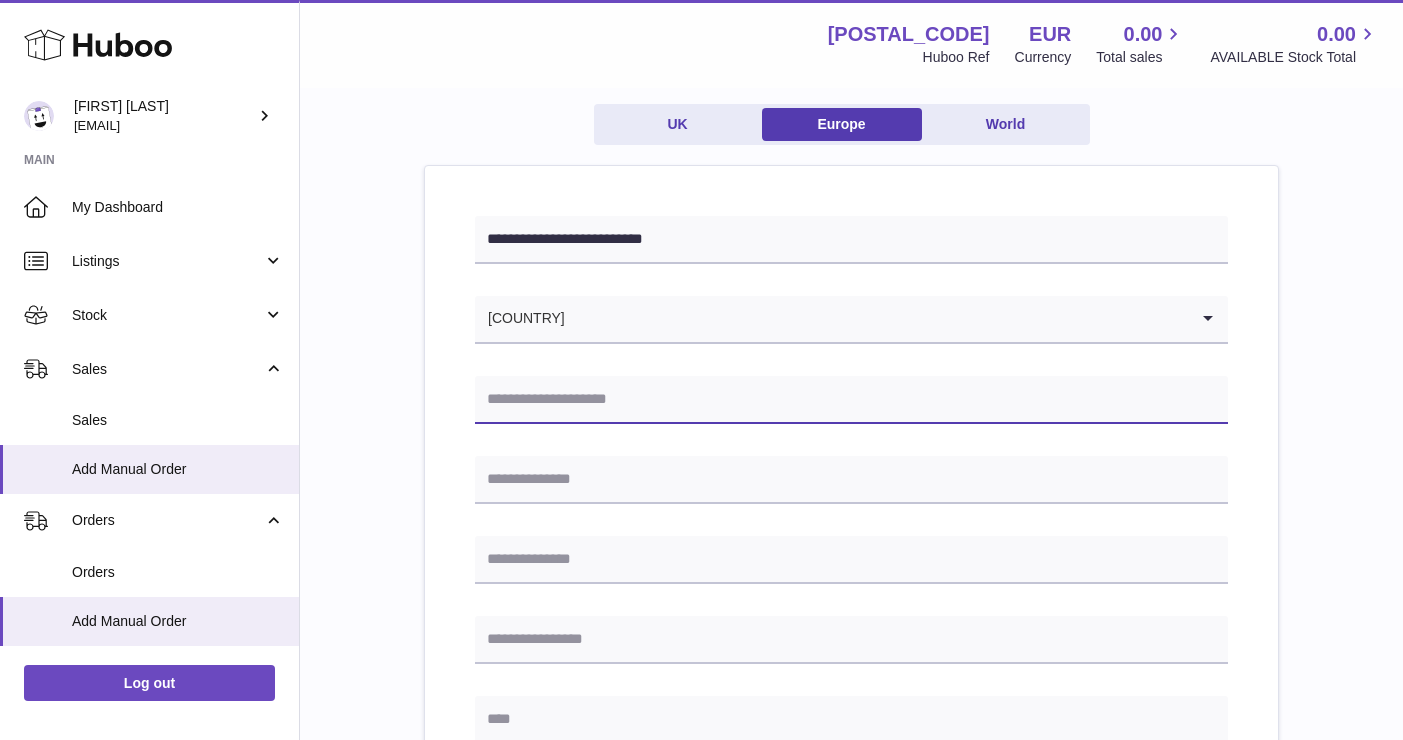 paste on "**********" 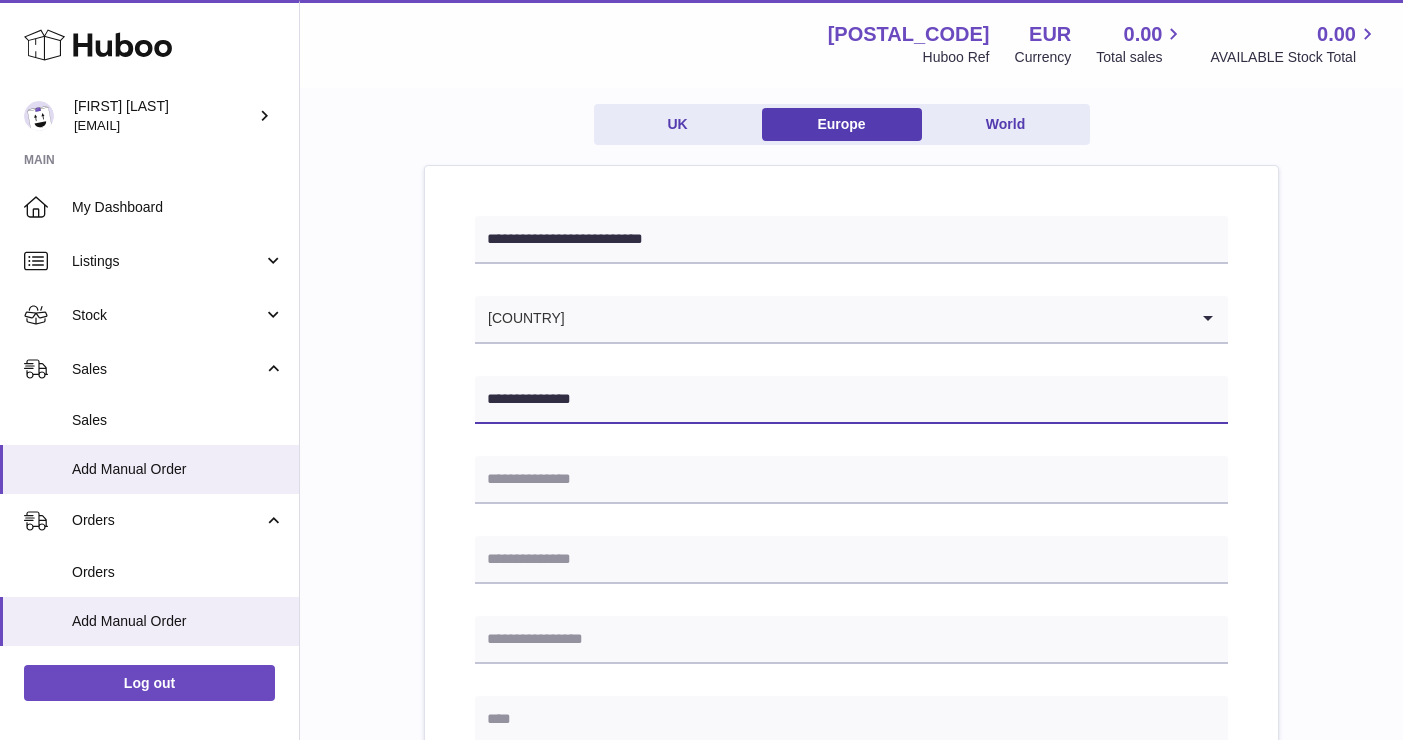 type on "**********" 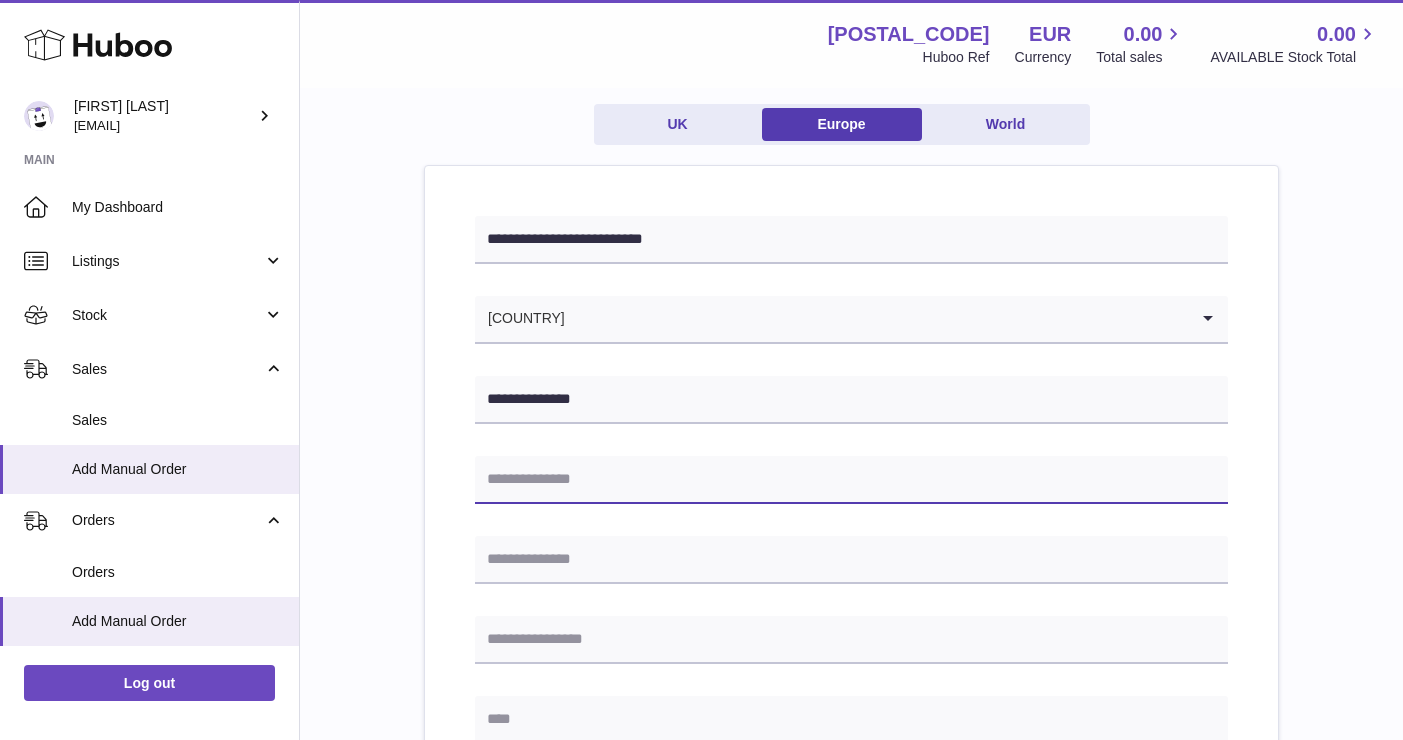 click at bounding box center [851, 480] 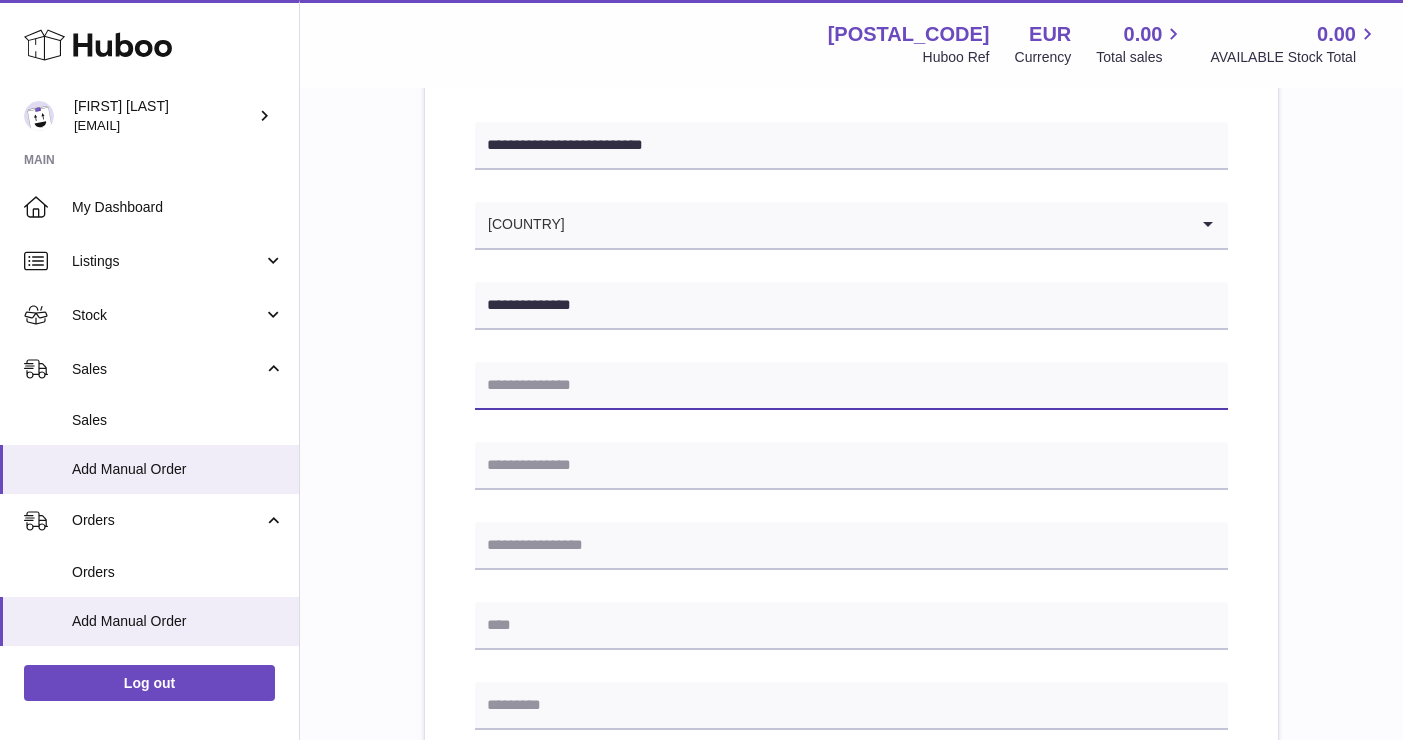 scroll, scrollTop: 256, scrollLeft: 0, axis: vertical 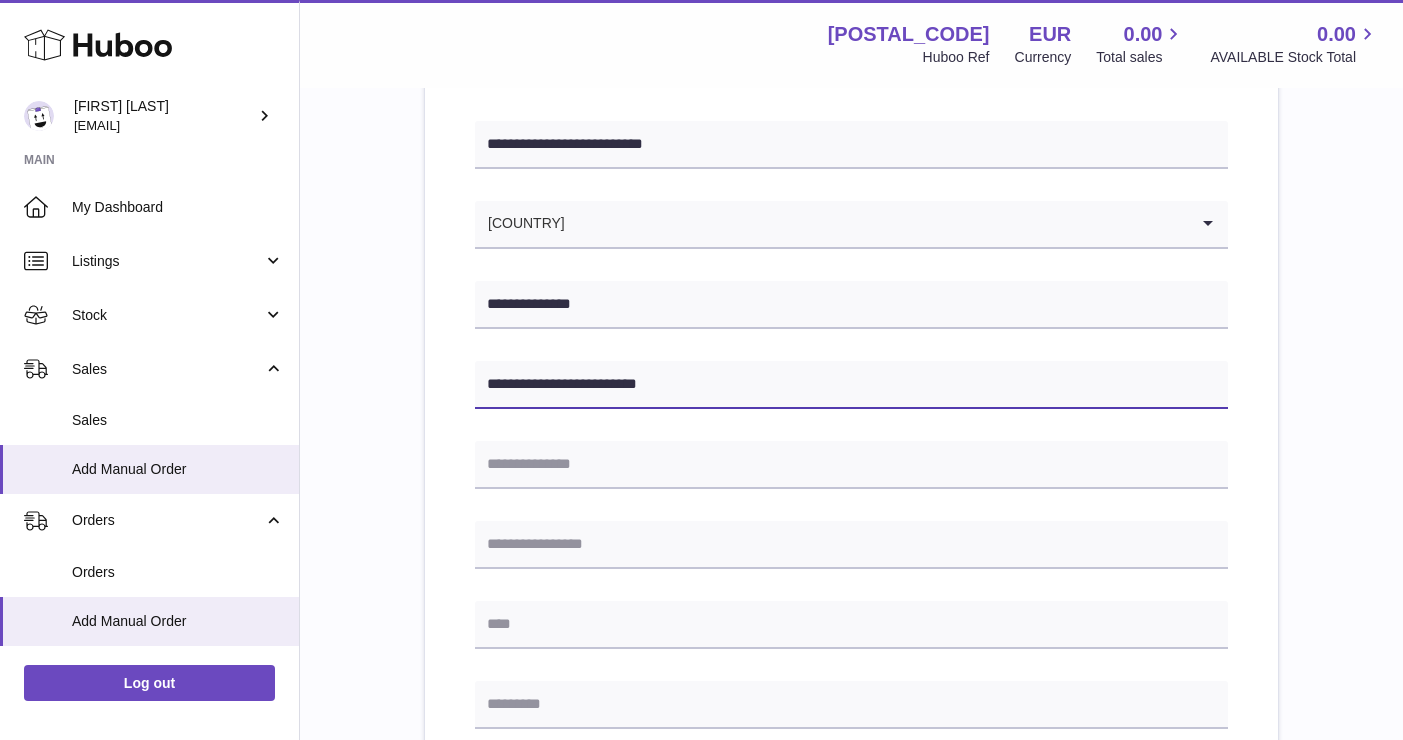 type on "**********" 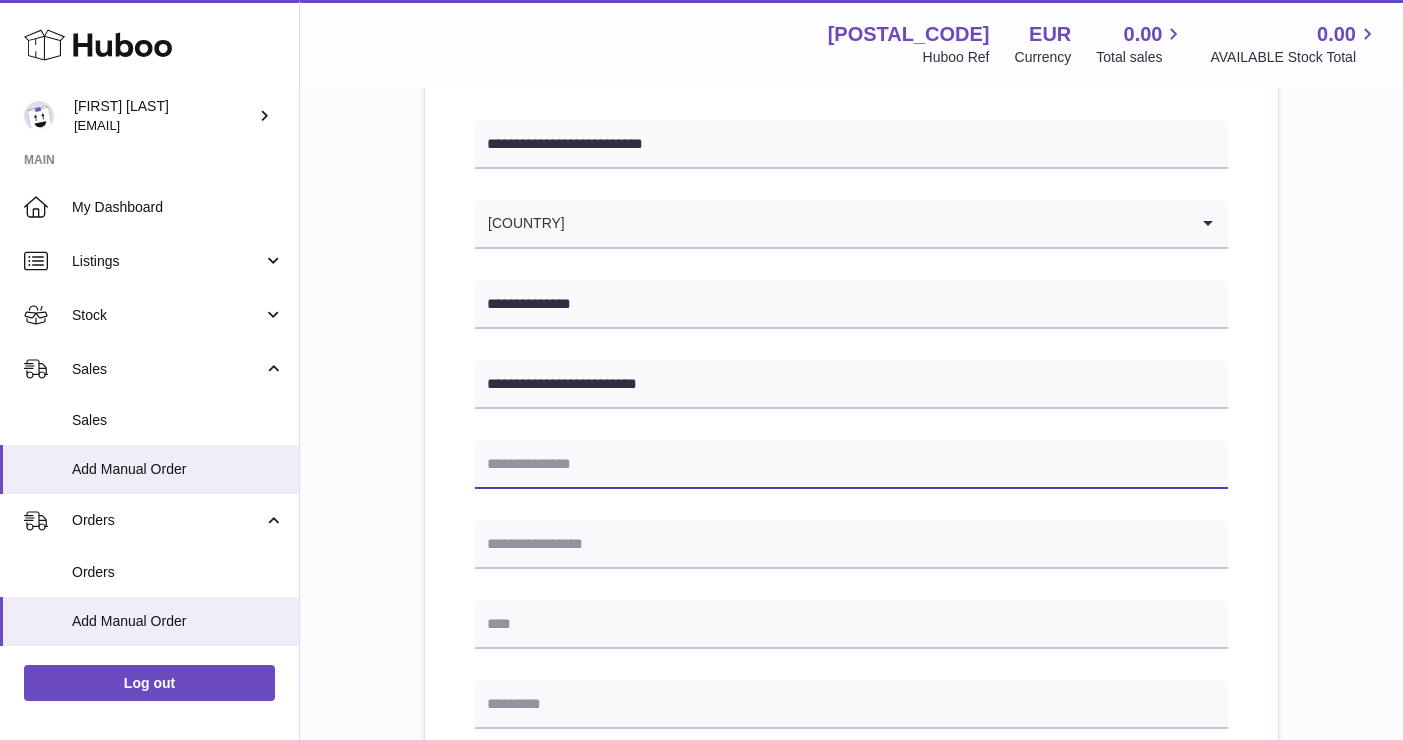 click at bounding box center [851, 465] 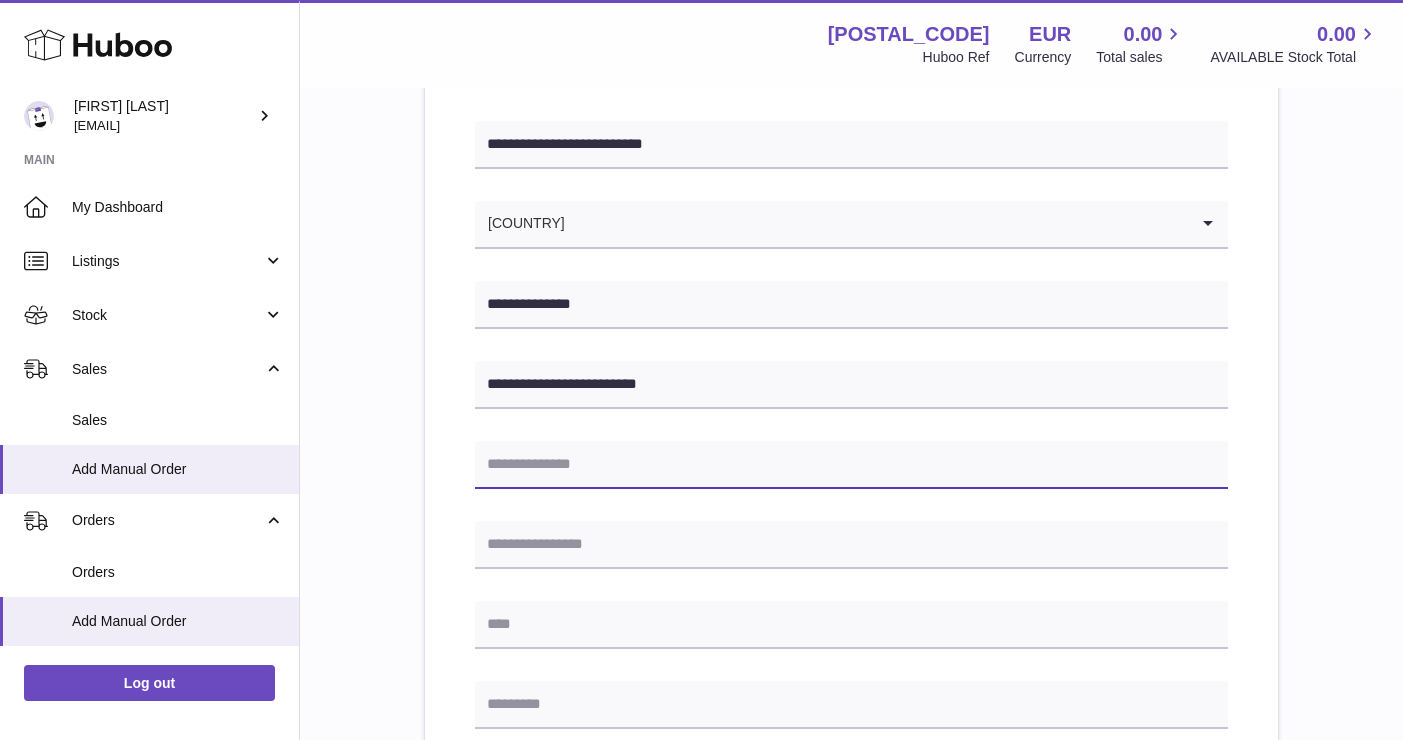 scroll, scrollTop: 331, scrollLeft: 0, axis: vertical 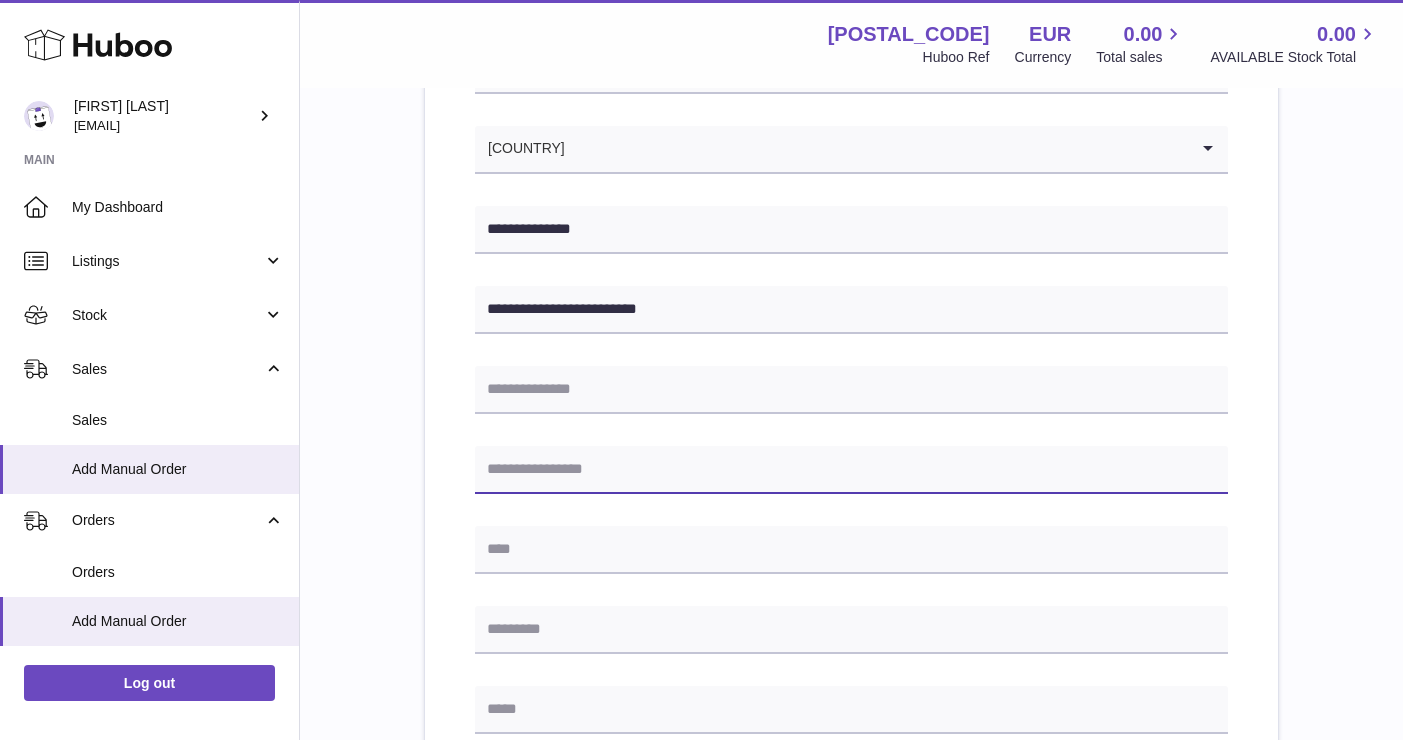 click at bounding box center (851, 470) 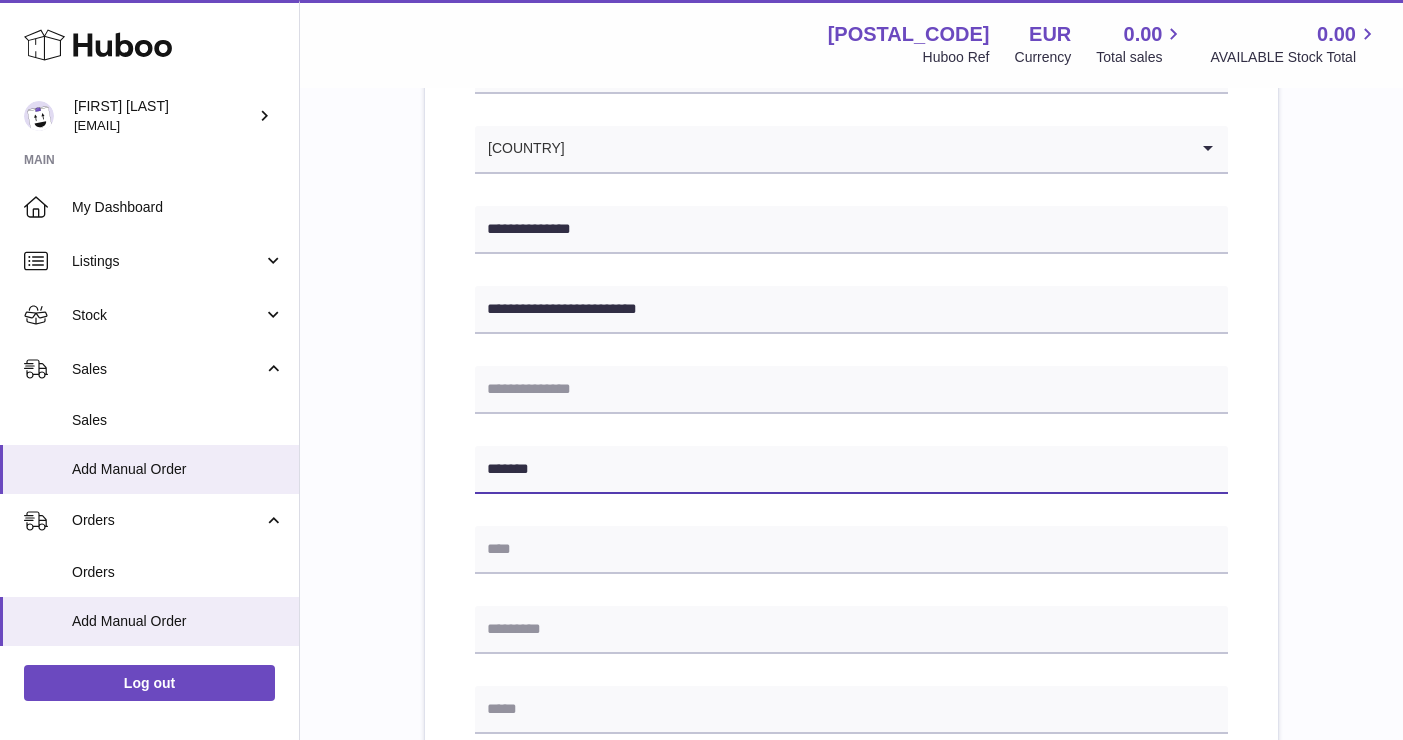 drag, startPoint x: 564, startPoint y: 455, endPoint x: 551, endPoint y: 485, distance: 32.695564 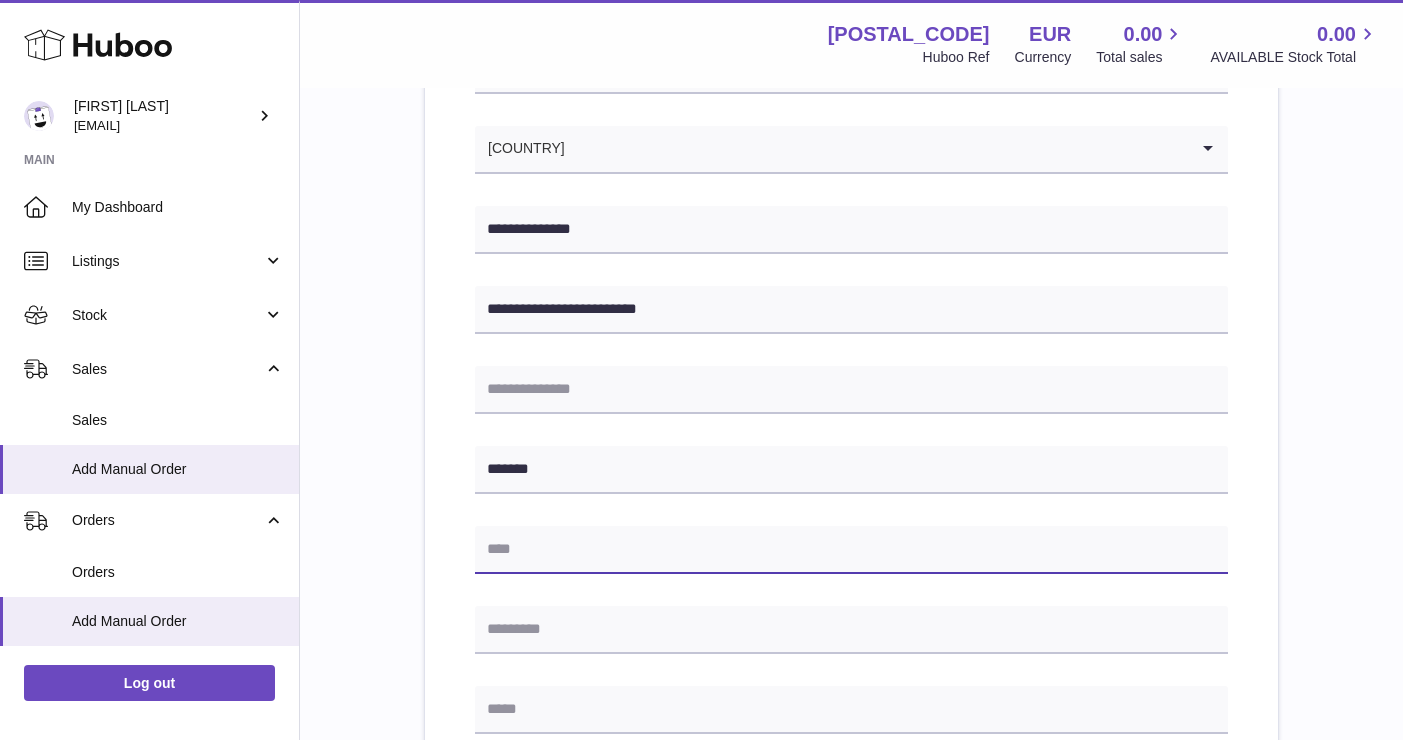 click at bounding box center (851, 550) 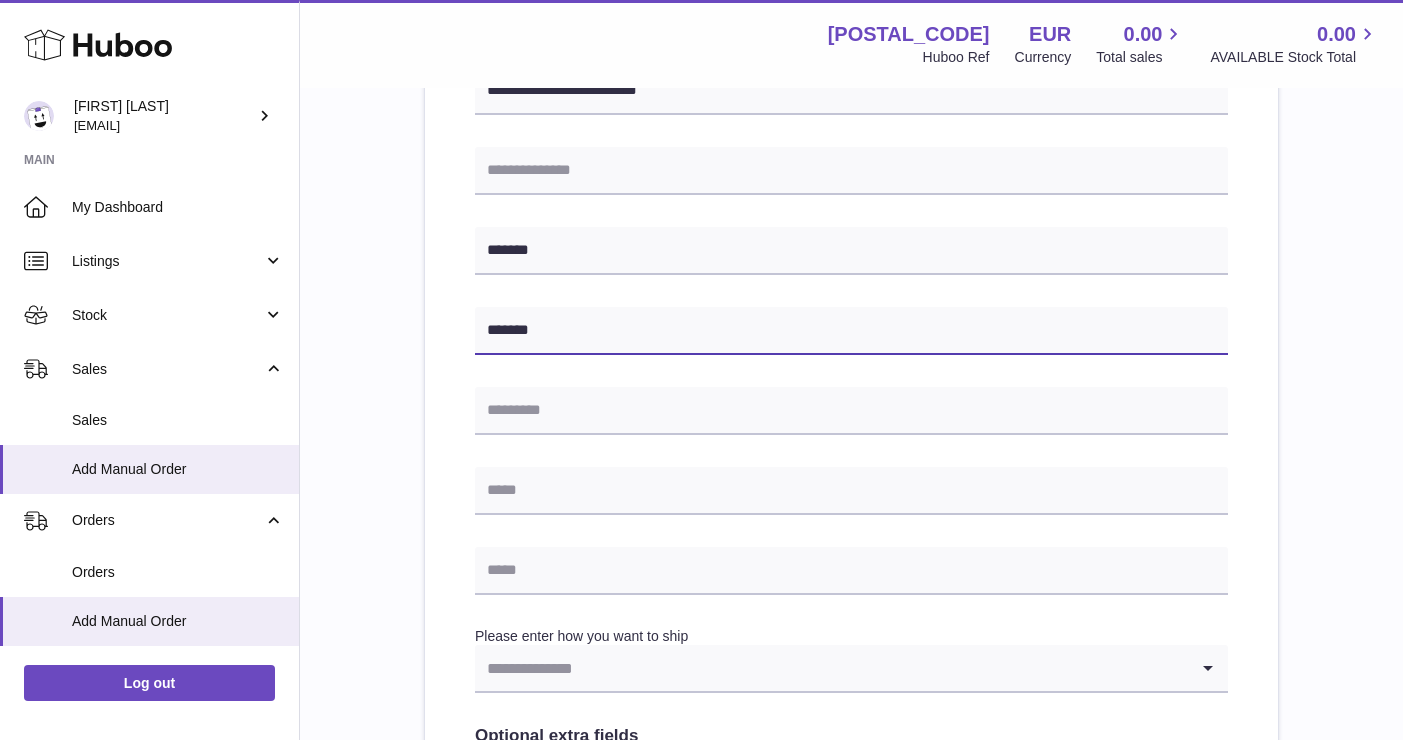 scroll, scrollTop: 597, scrollLeft: 0, axis: vertical 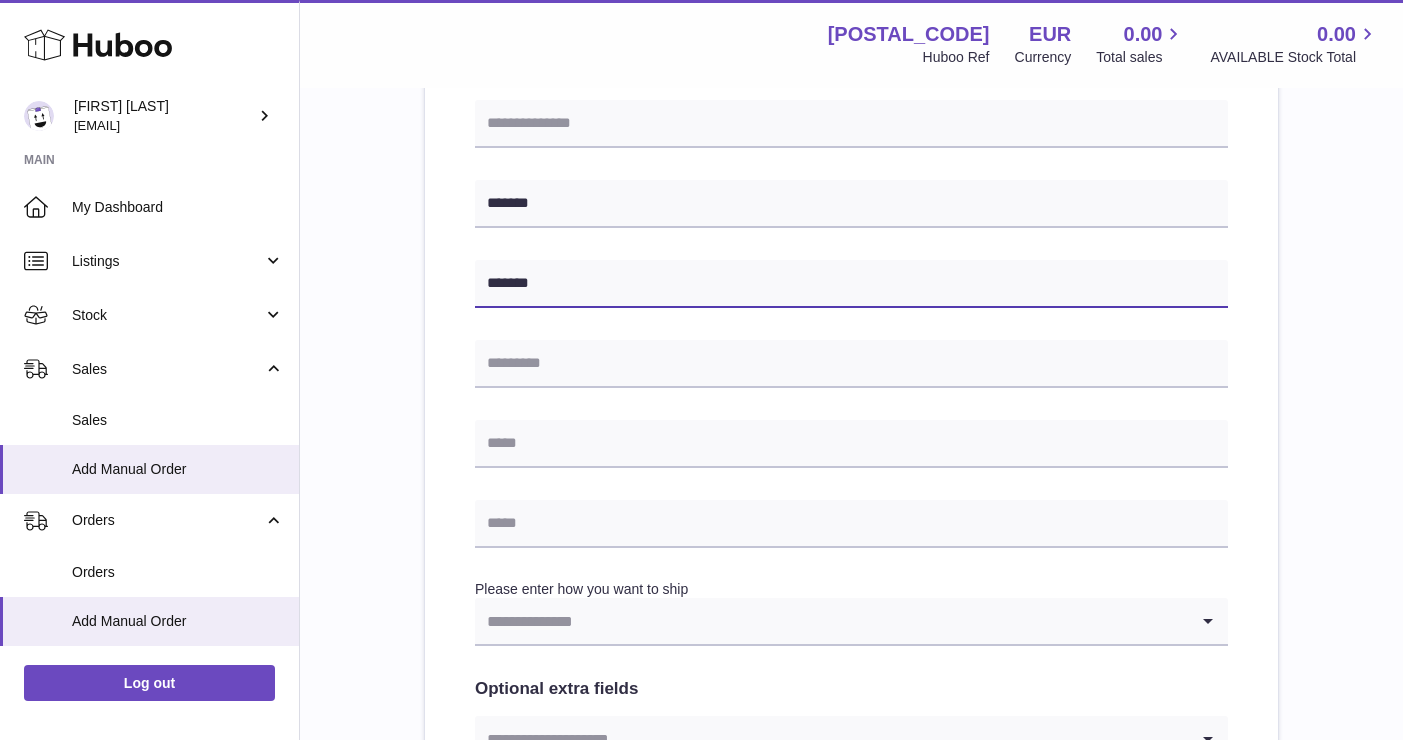type on "*******" 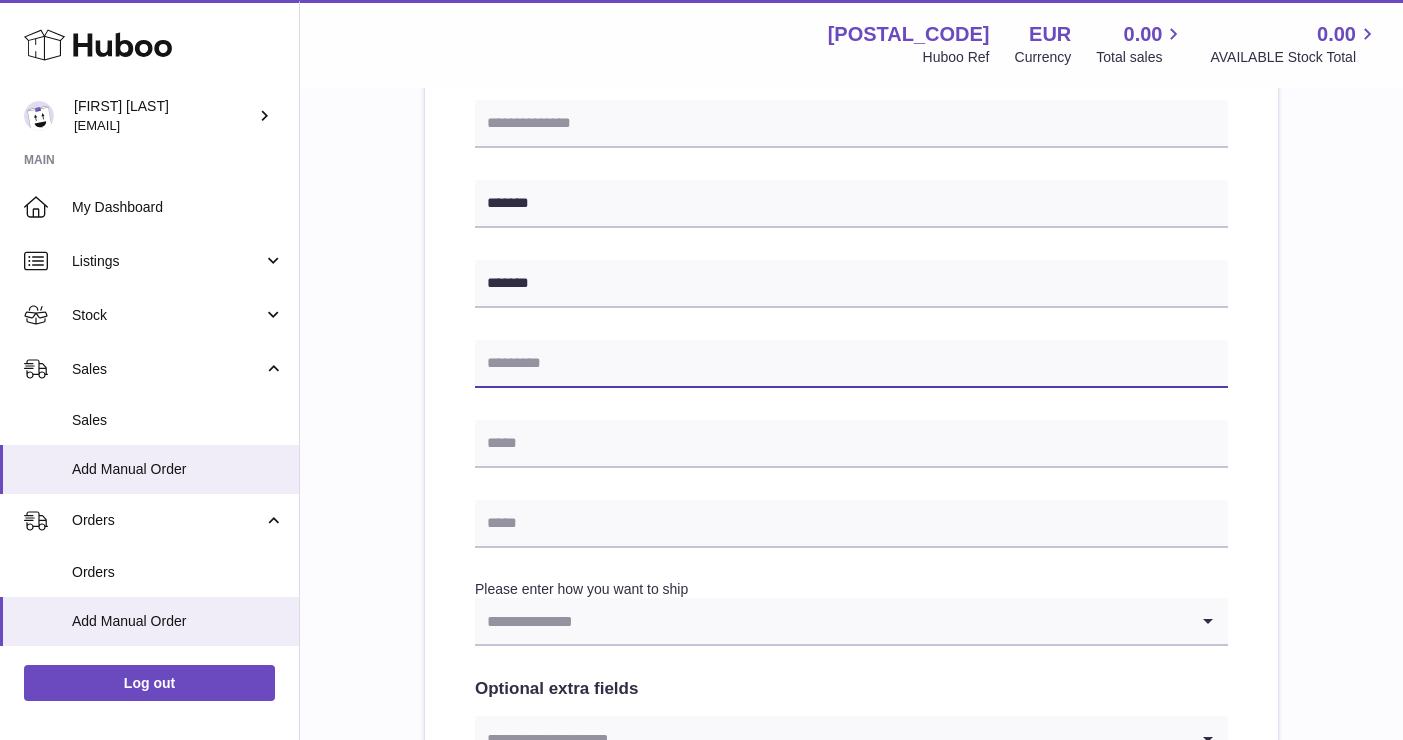 click at bounding box center (851, 364) 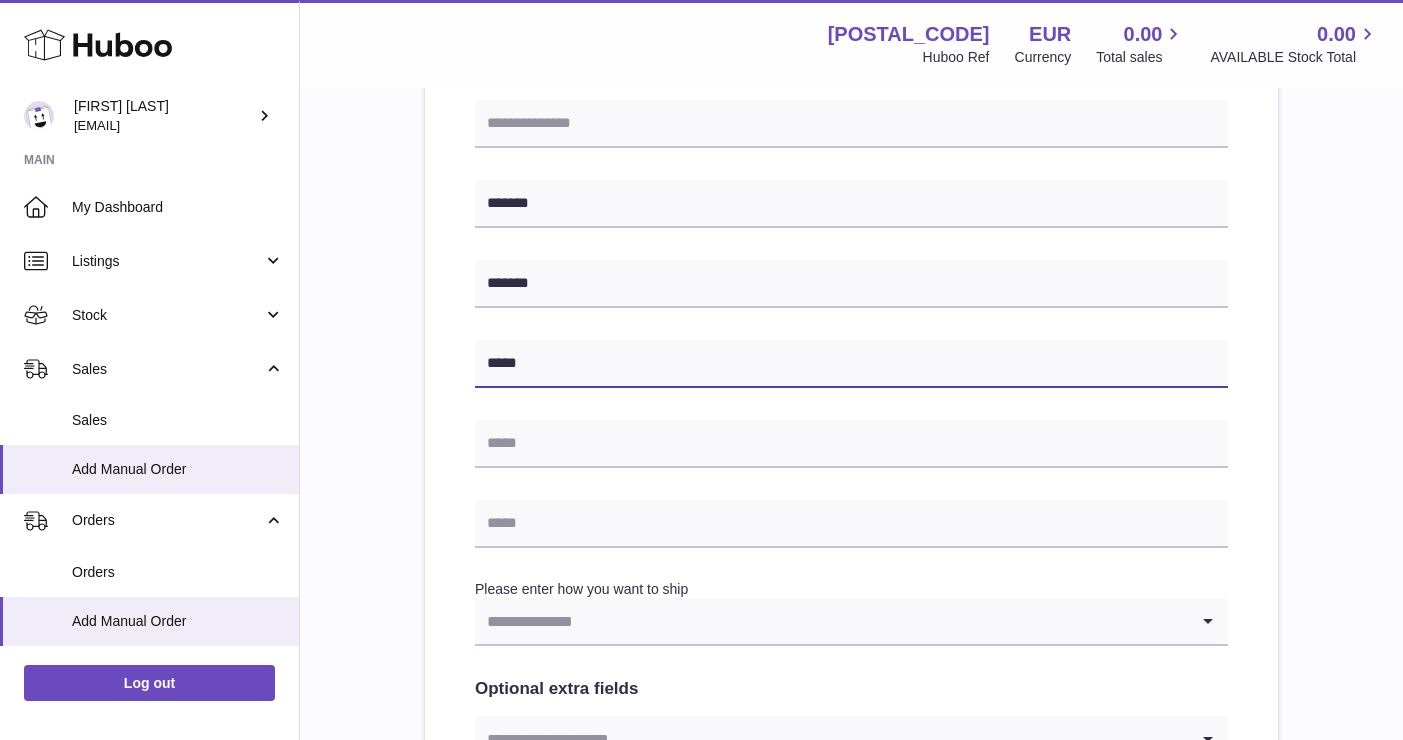 type on "*****" 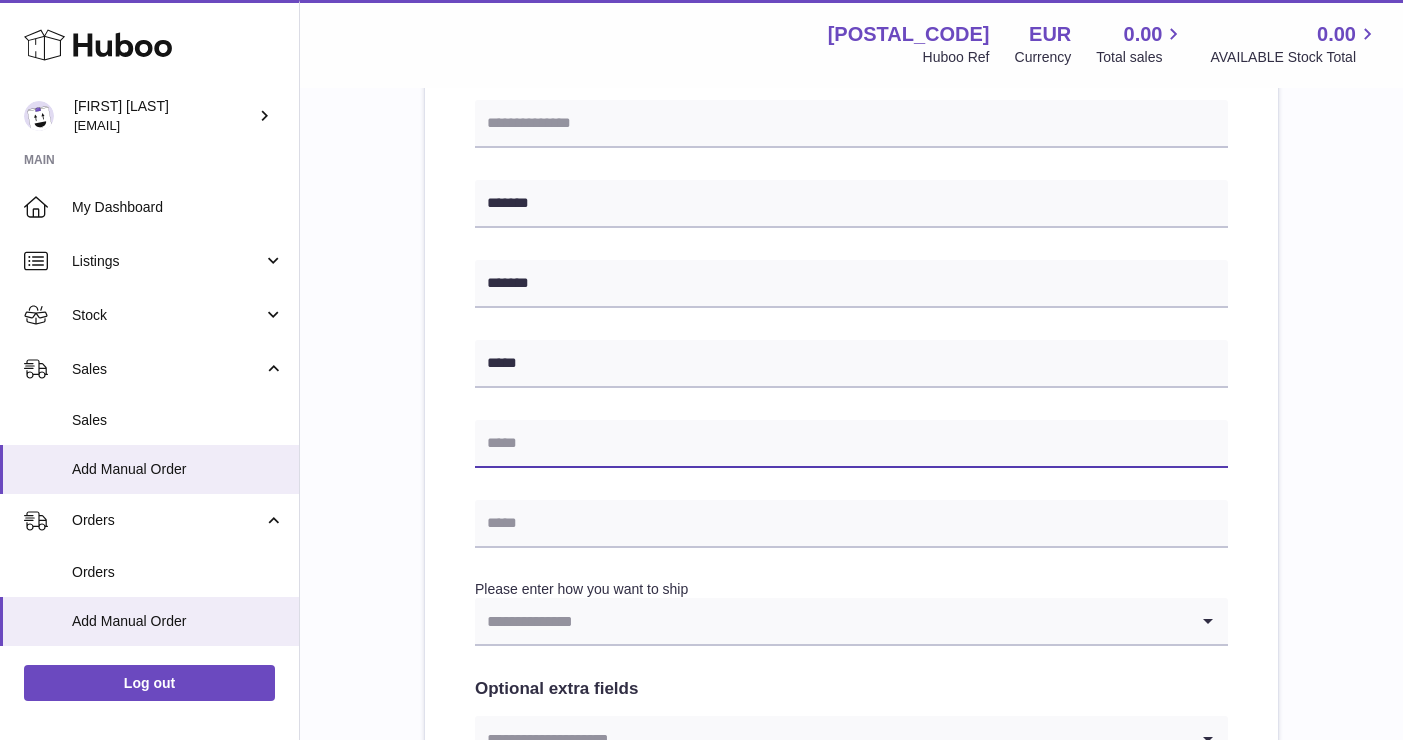 click at bounding box center [851, 444] 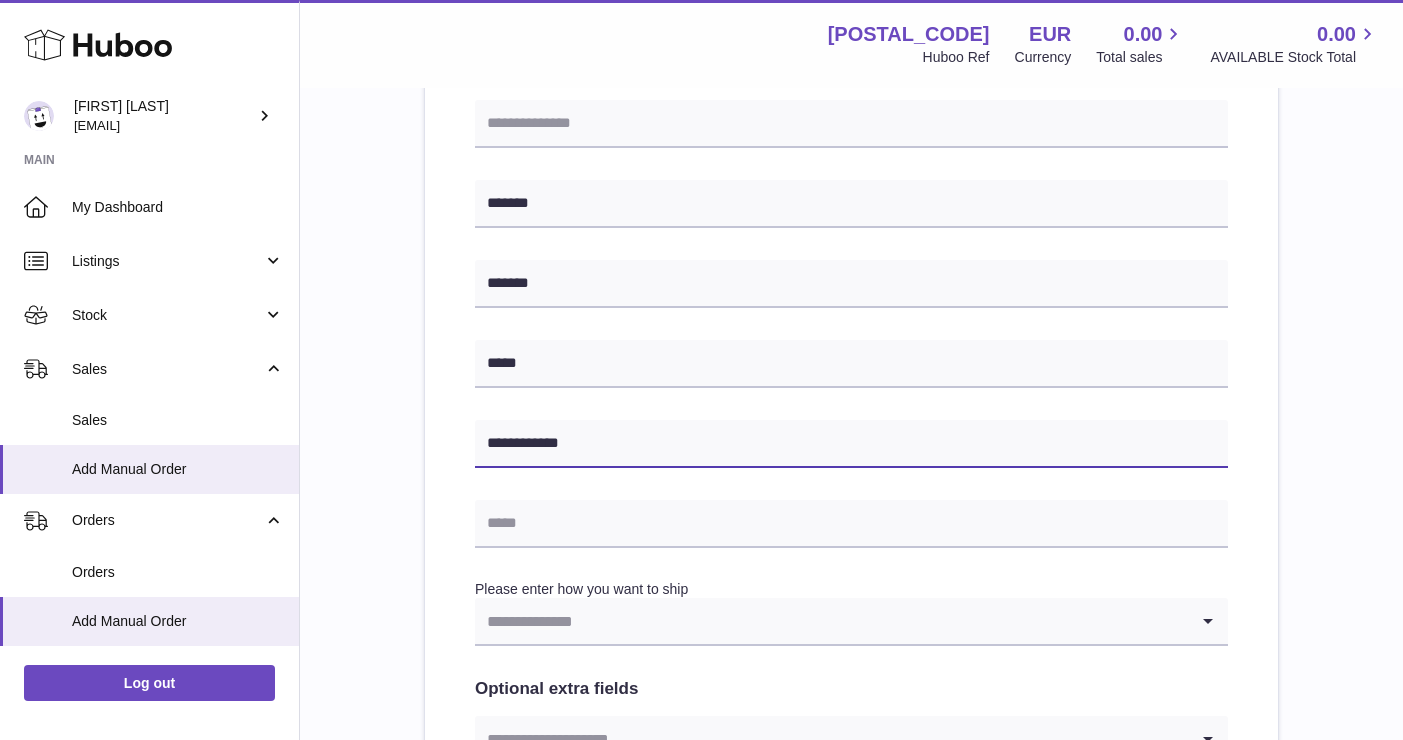 click on "**********" at bounding box center (851, 444) 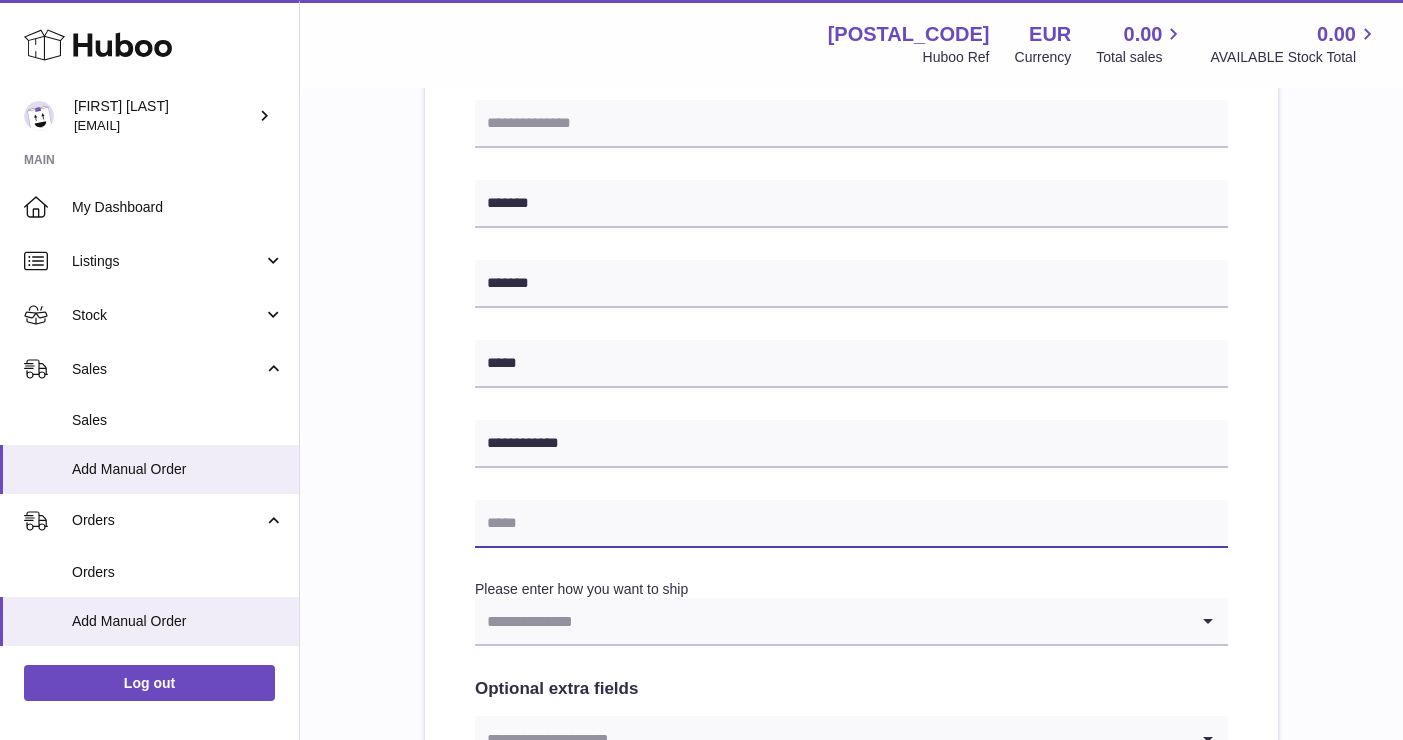 click at bounding box center (851, 524) 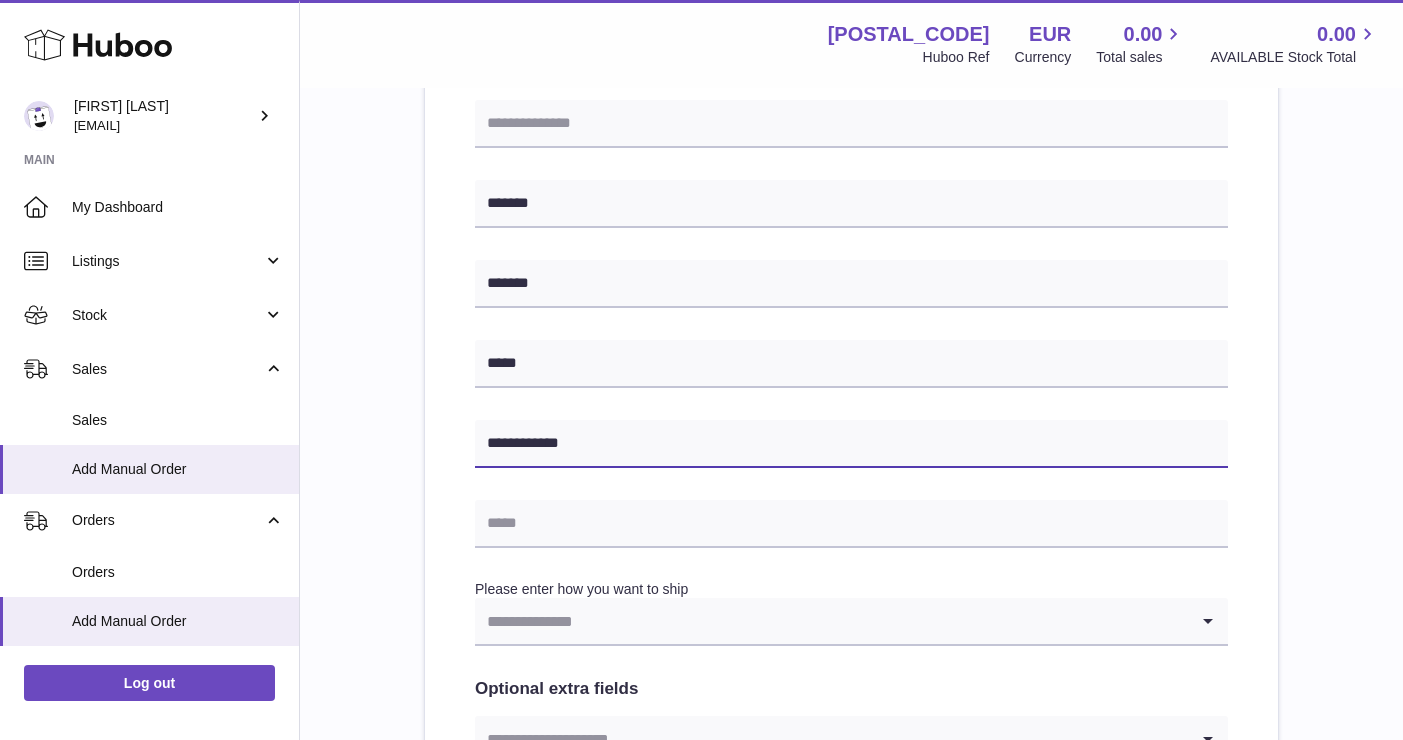 click on "**********" at bounding box center [851, 444] 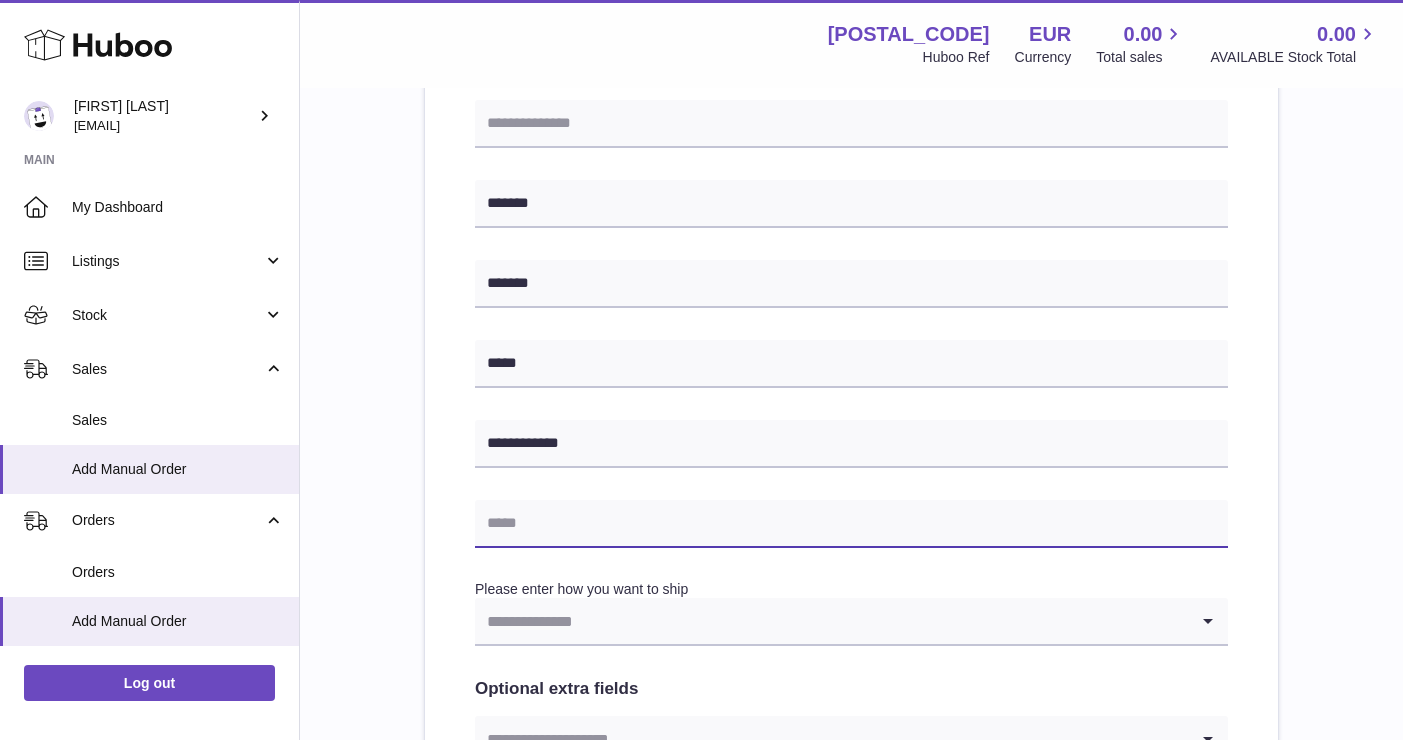 click at bounding box center (851, 524) 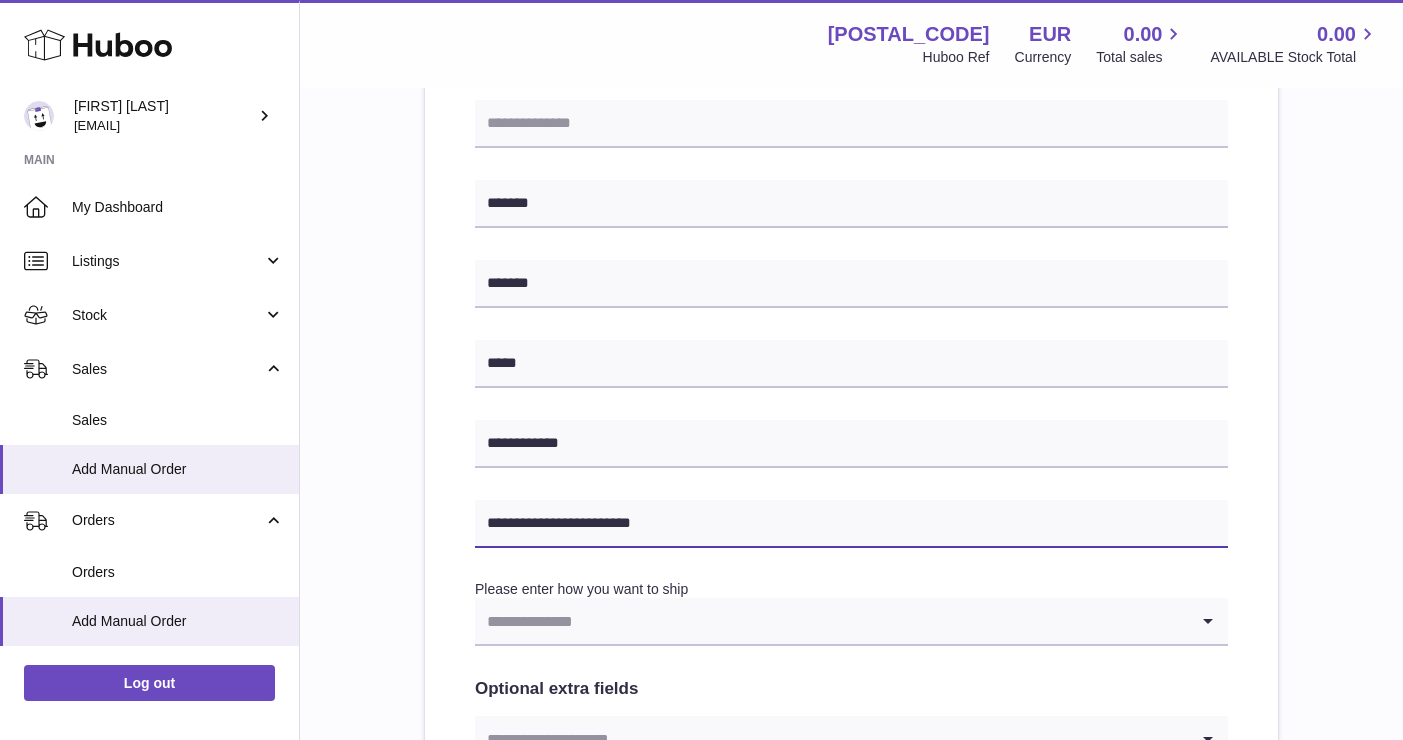 type on "**********" 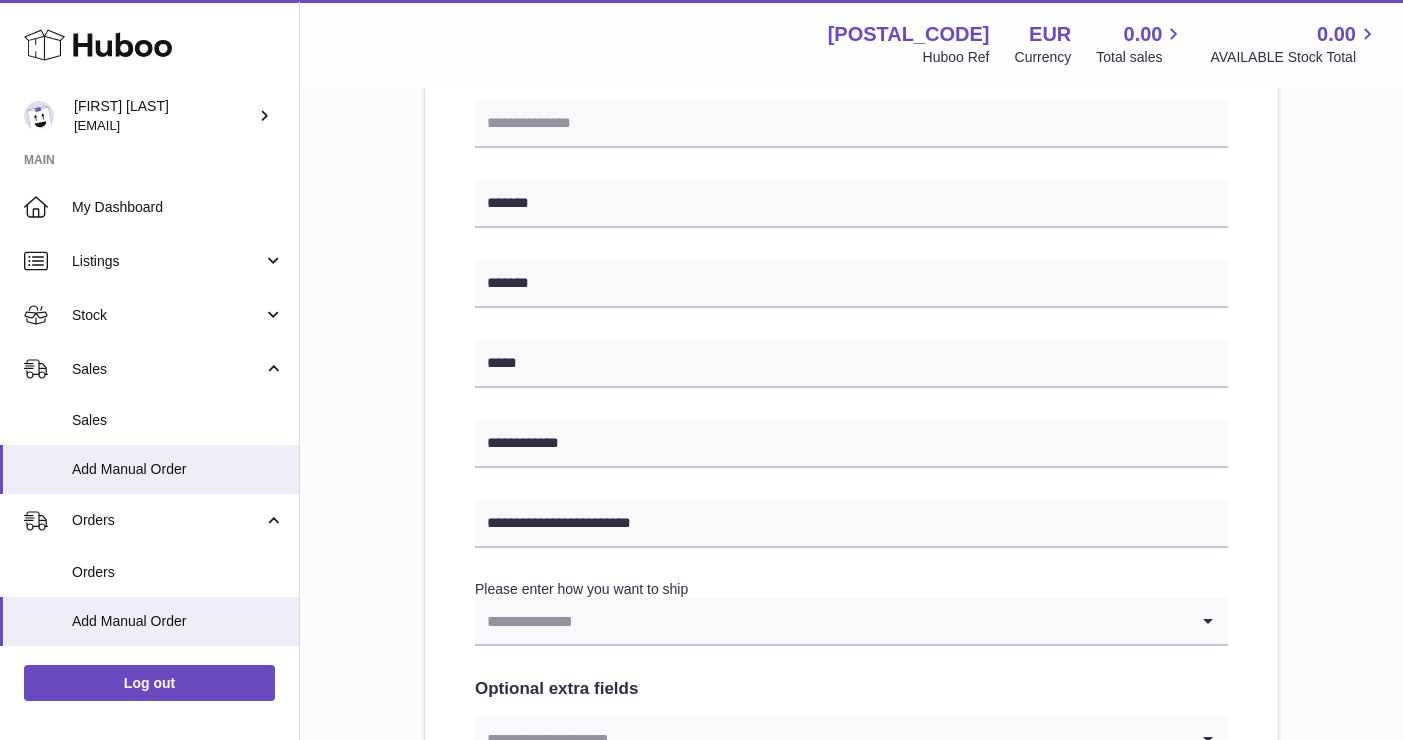 click on "**********" at bounding box center [851, 348] 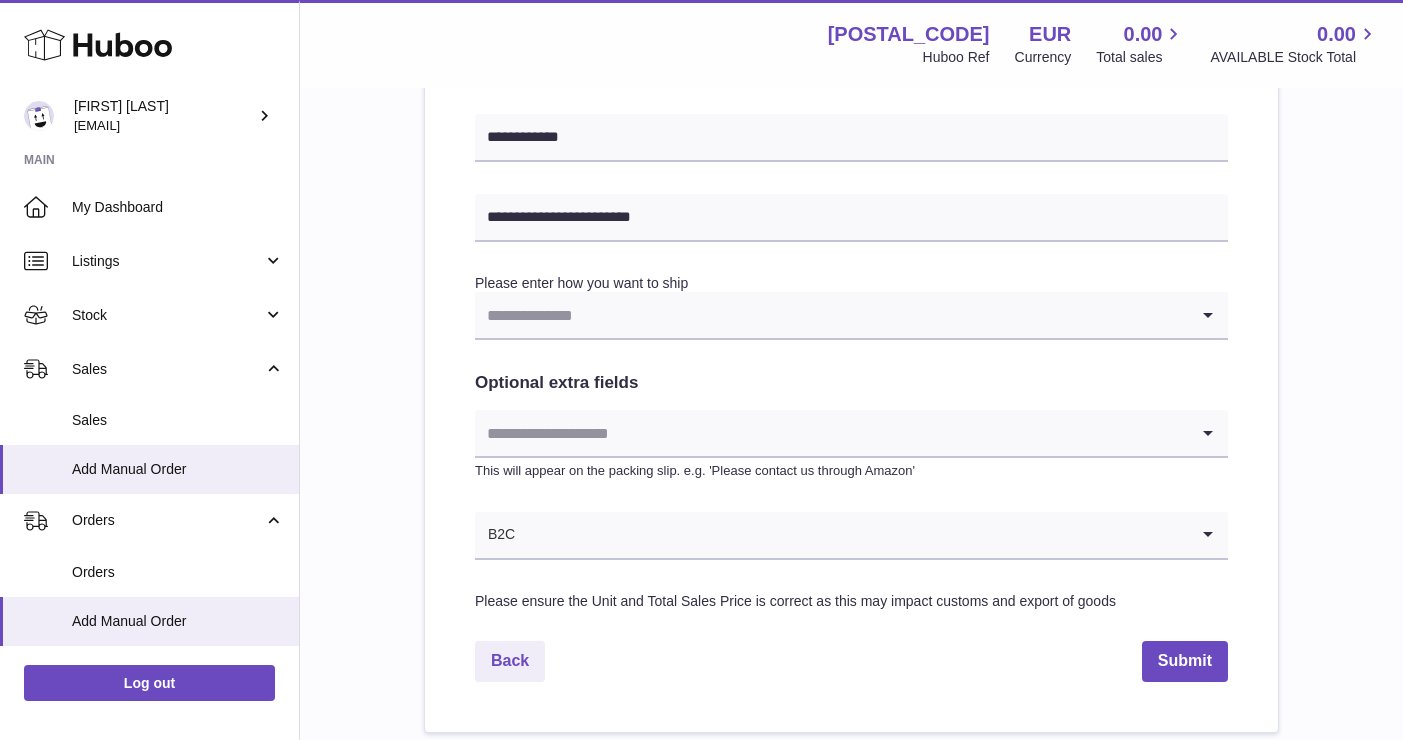 scroll, scrollTop: 968, scrollLeft: 0, axis: vertical 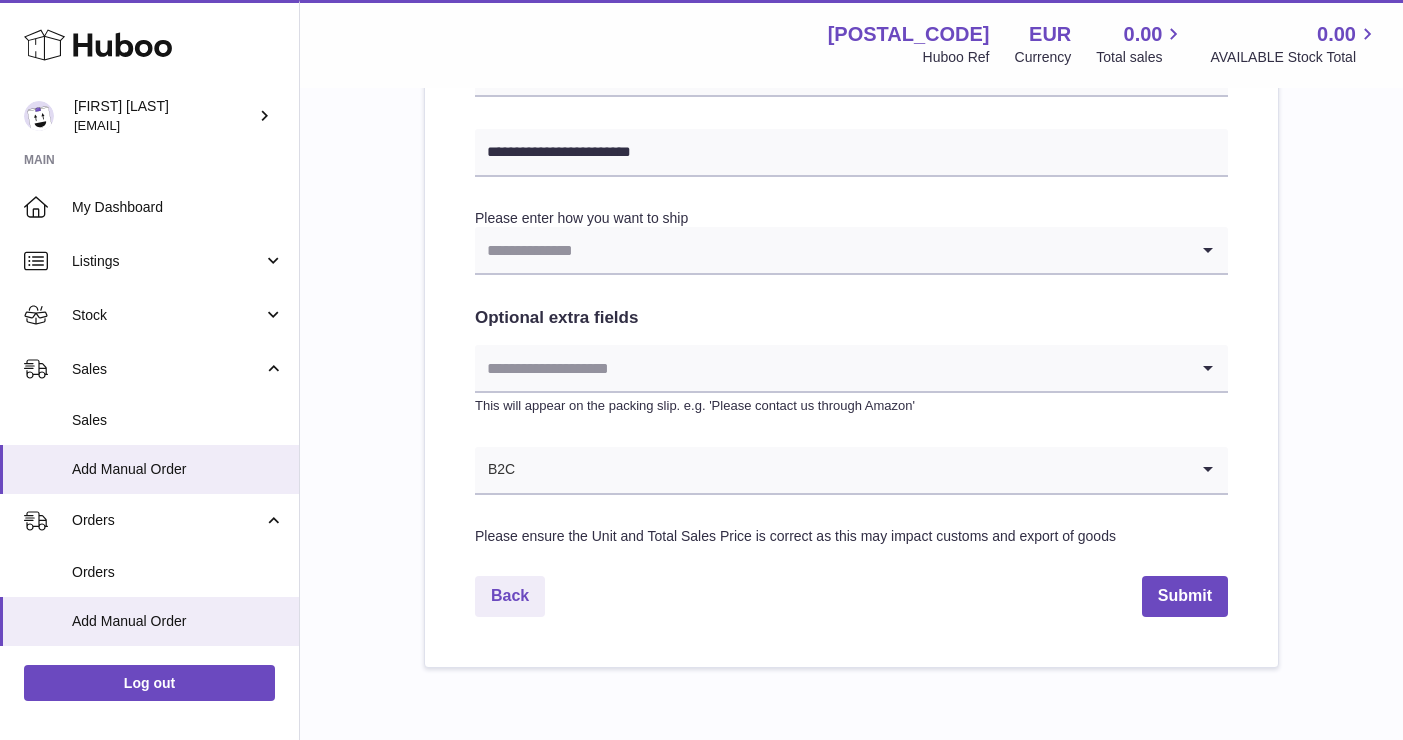 click on "Loading..." at bounding box center (851, 251) 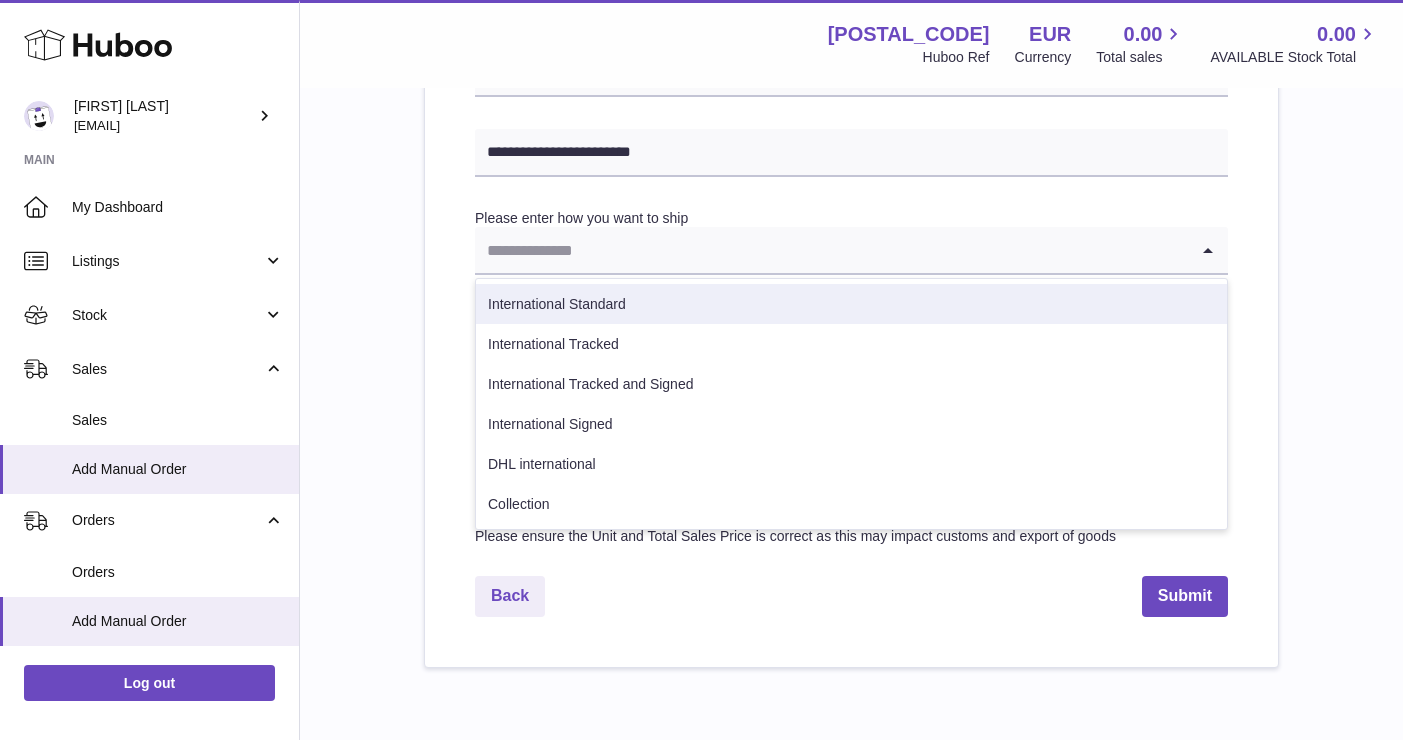 click on "International Standard" at bounding box center (851, 304) 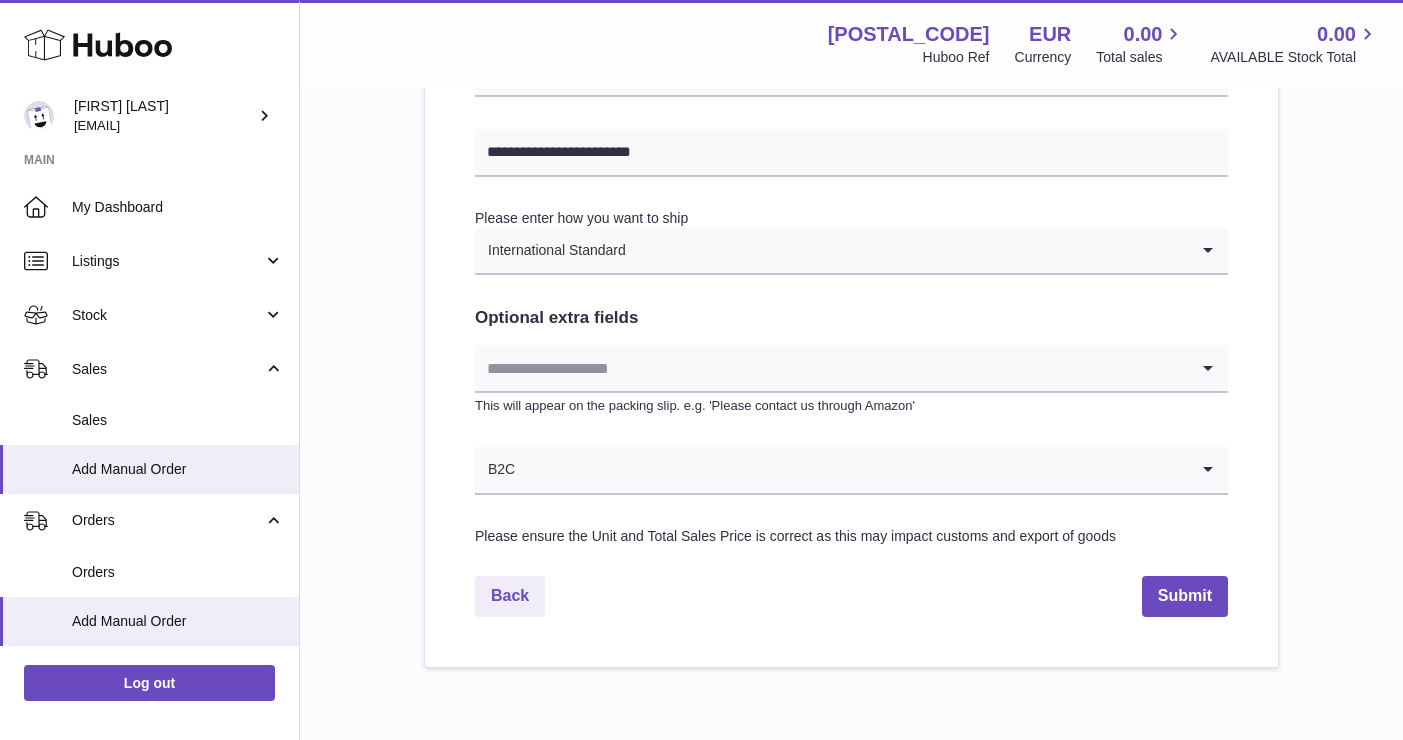 click at bounding box center (831, 368) 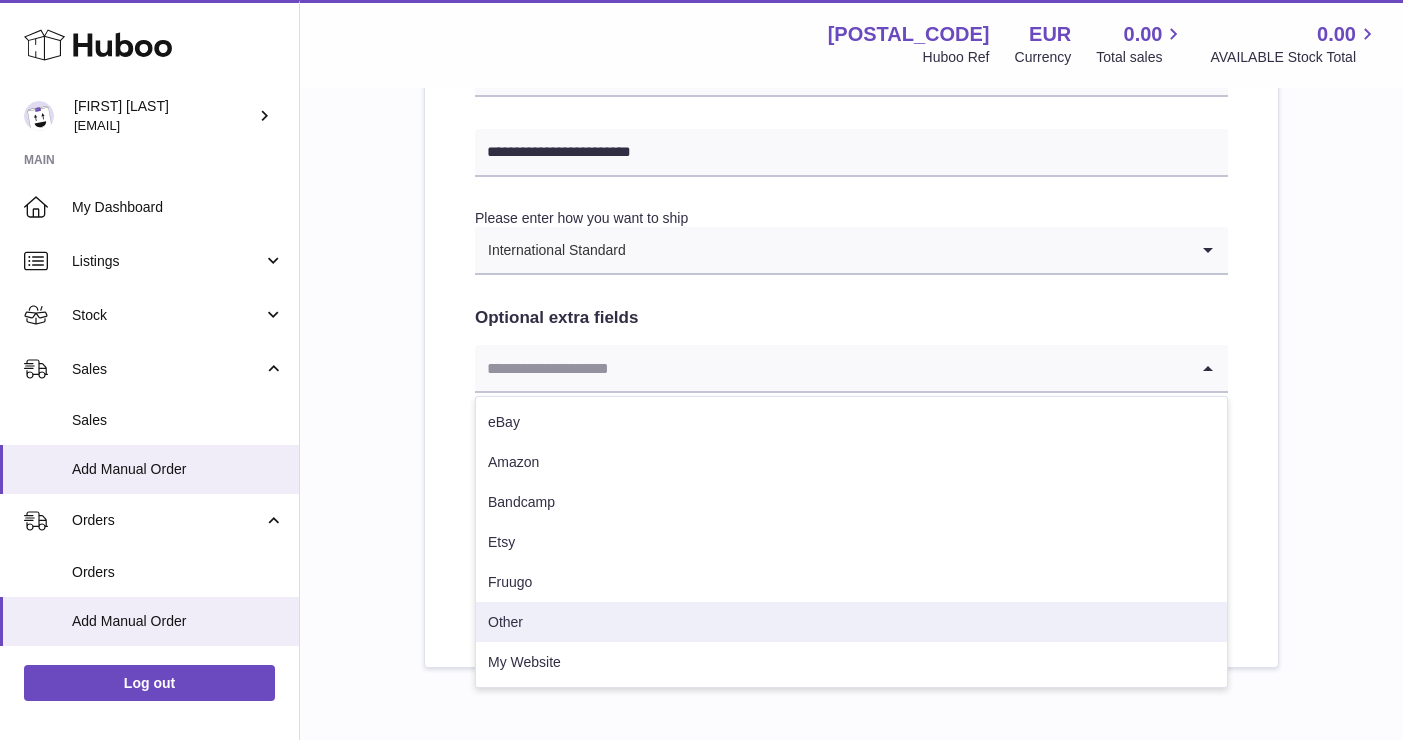 click on "Other" at bounding box center (851, 622) 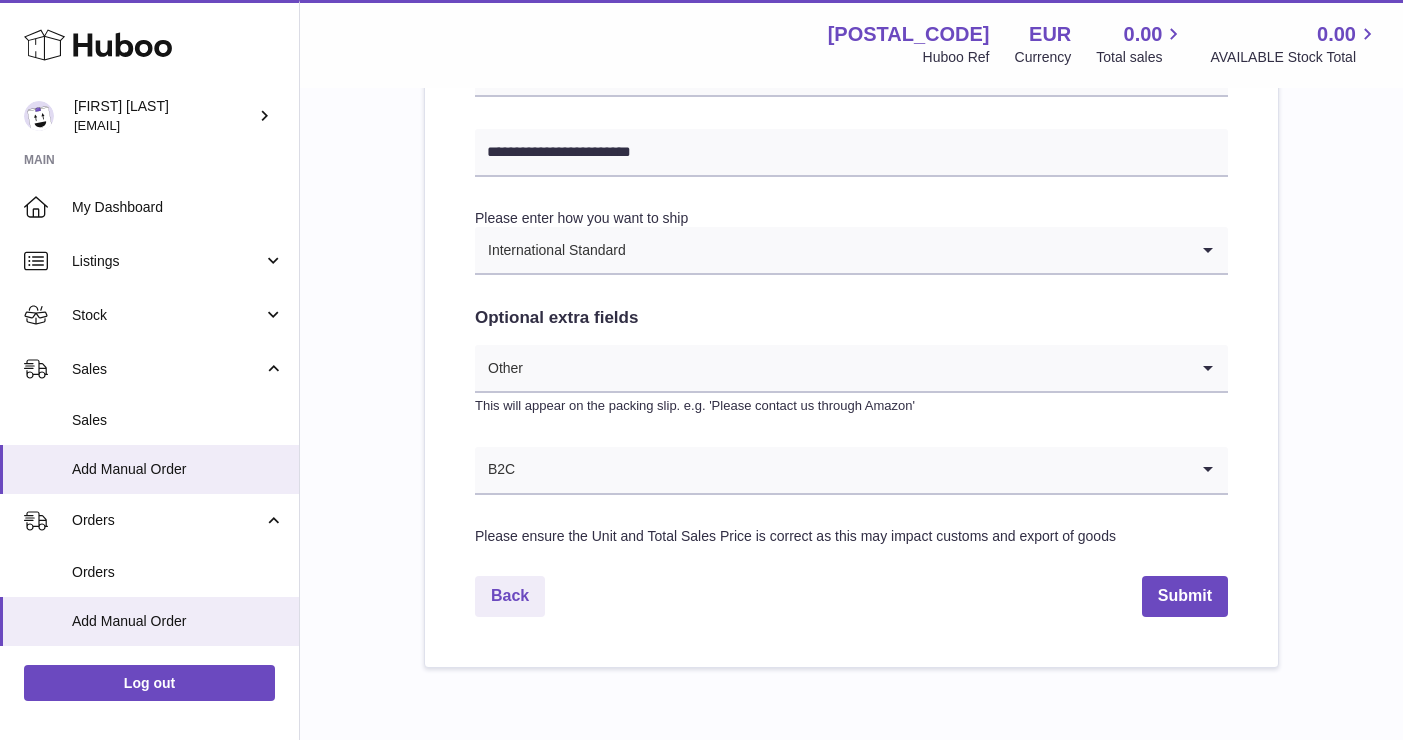 click at bounding box center (852, 470) 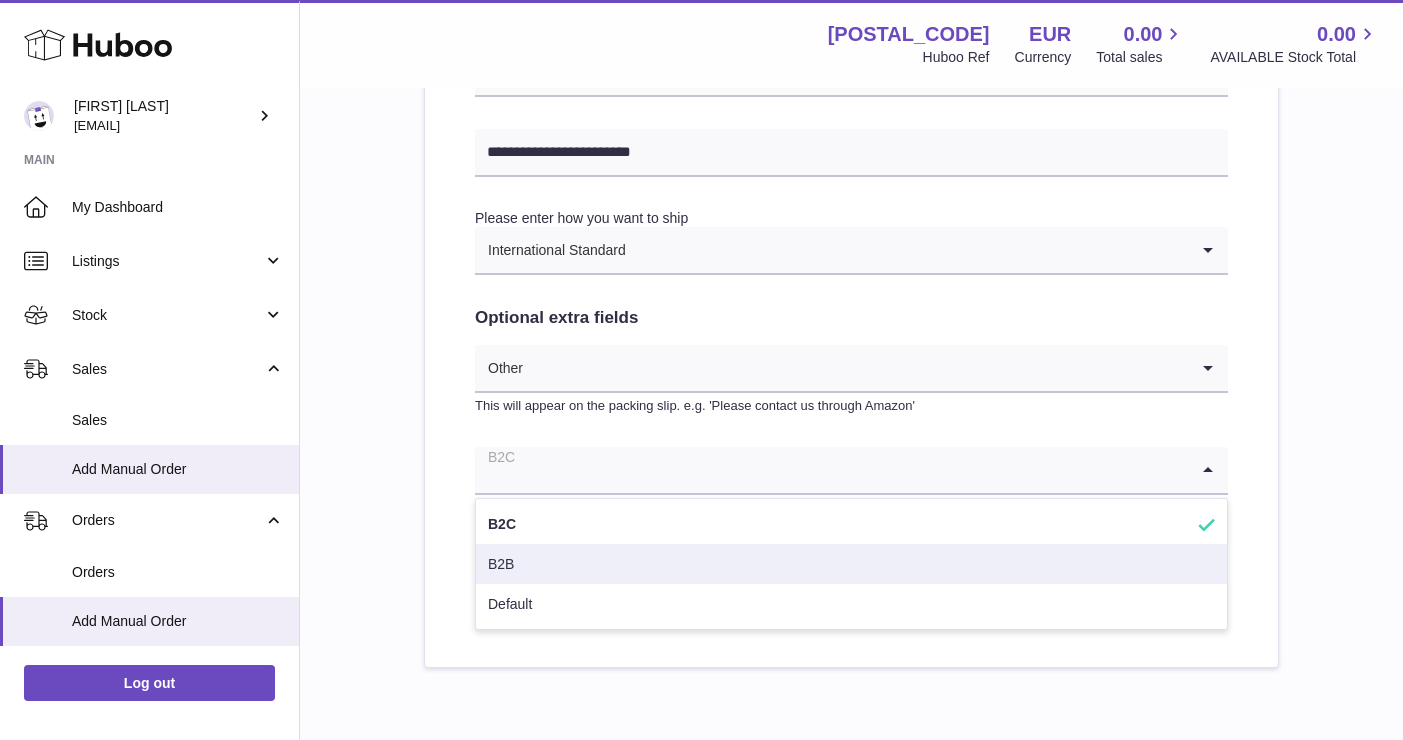 click on "B2B" at bounding box center [851, 564] 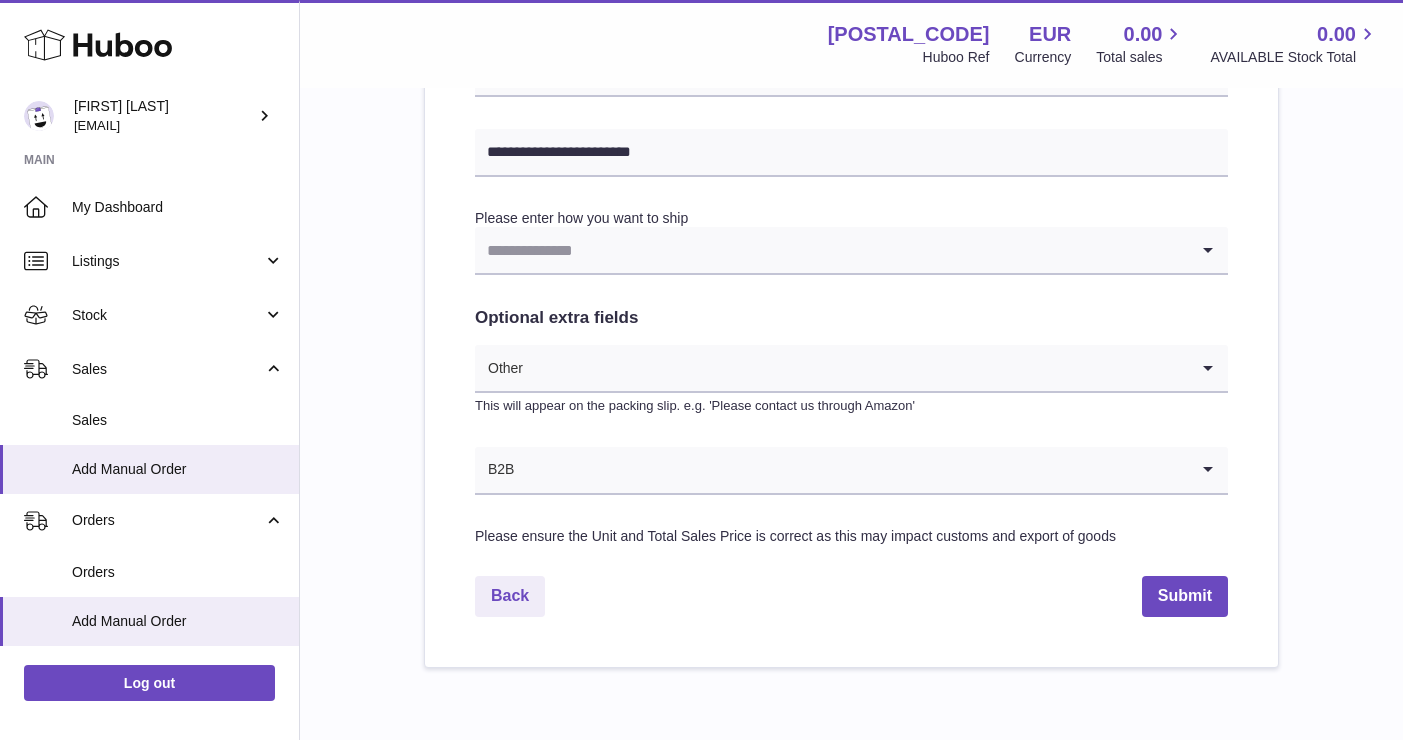 click on "**********" at bounding box center [851, -23] 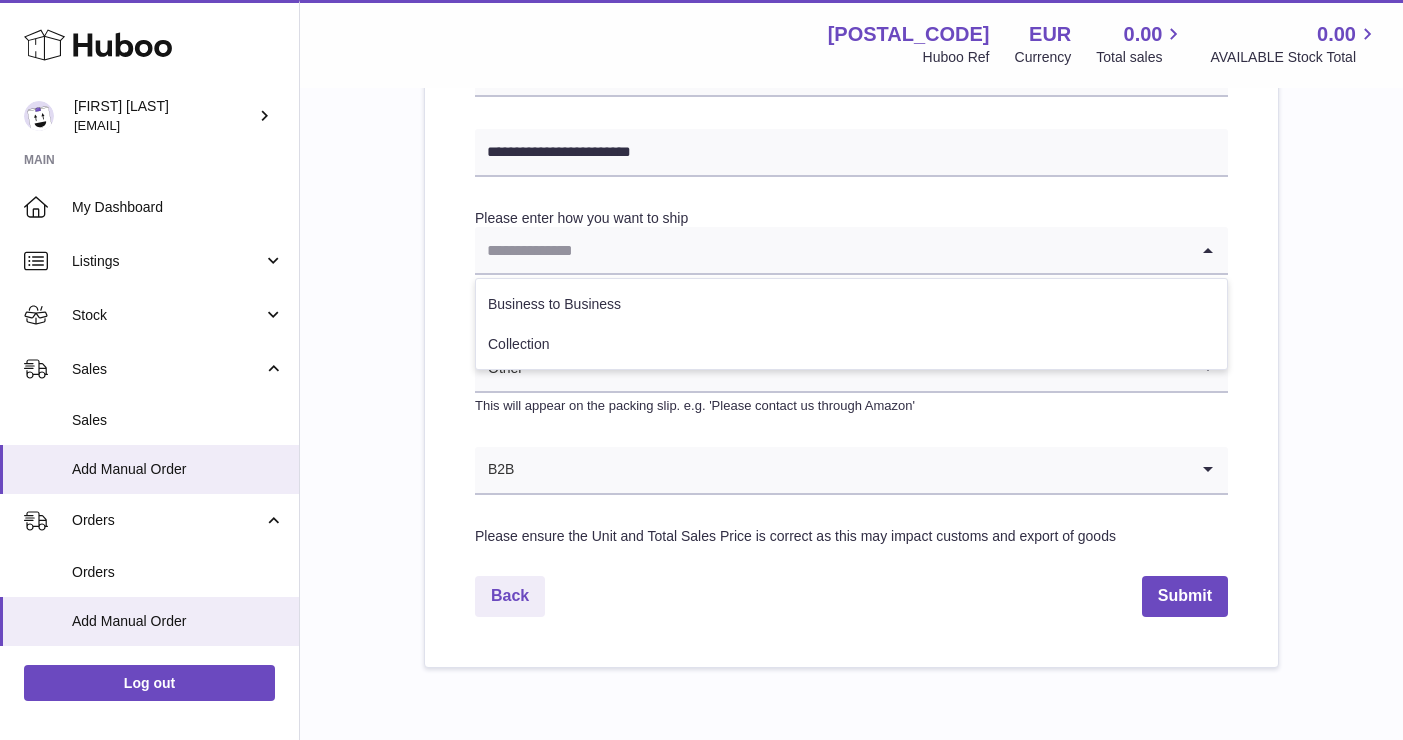 click at bounding box center (831, 250) 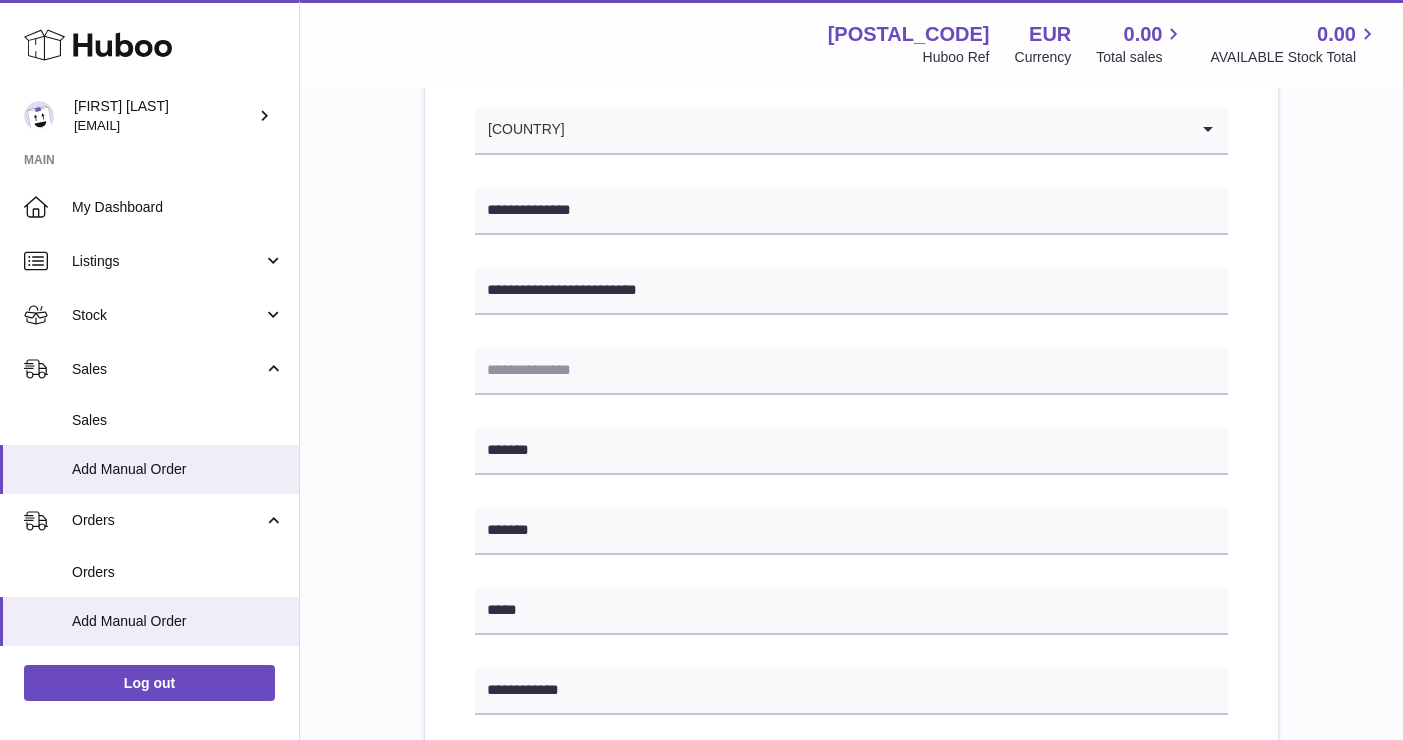 scroll, scrollTop: 350, scrollLeft: 0, axis: vertical 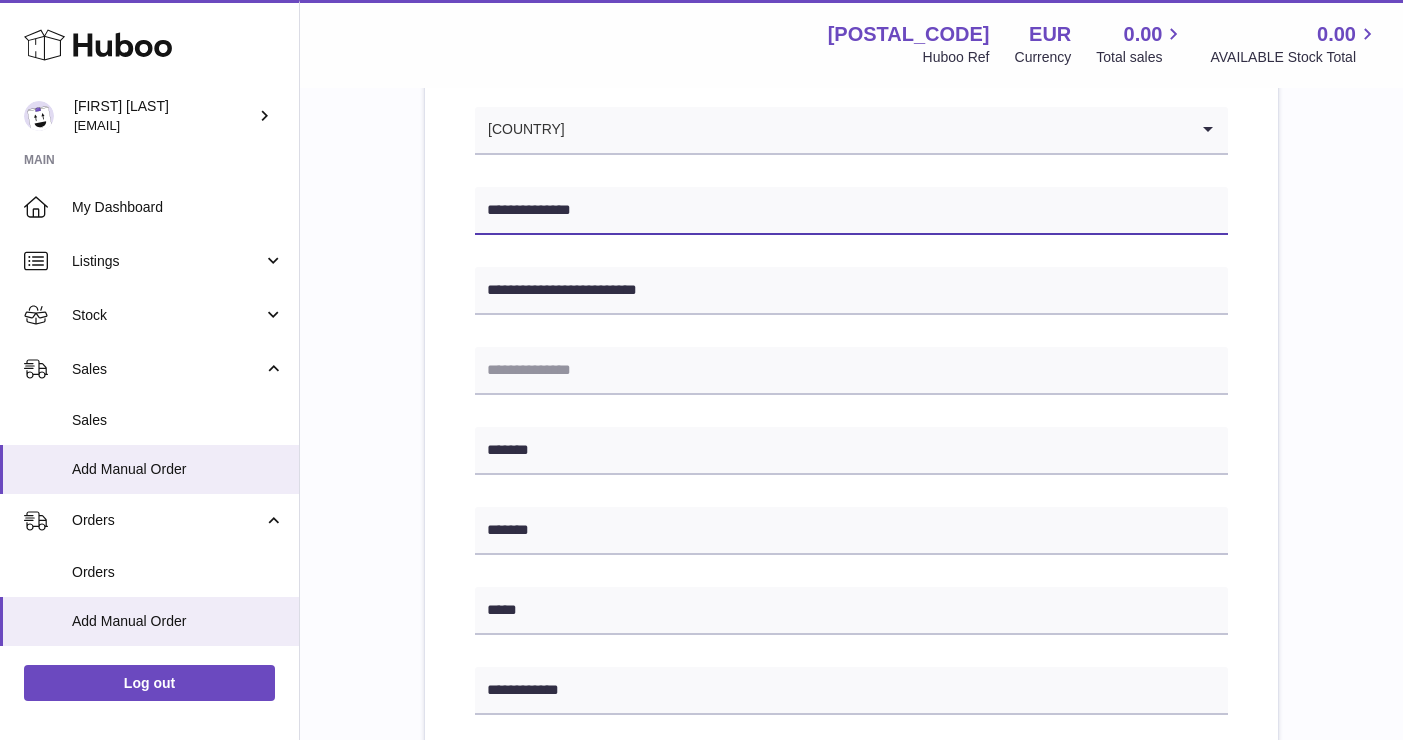 drag, startPoint x: 606, startPoint y: 215, endPoint x: 475, endPoint y: 205, distance: 131.38112 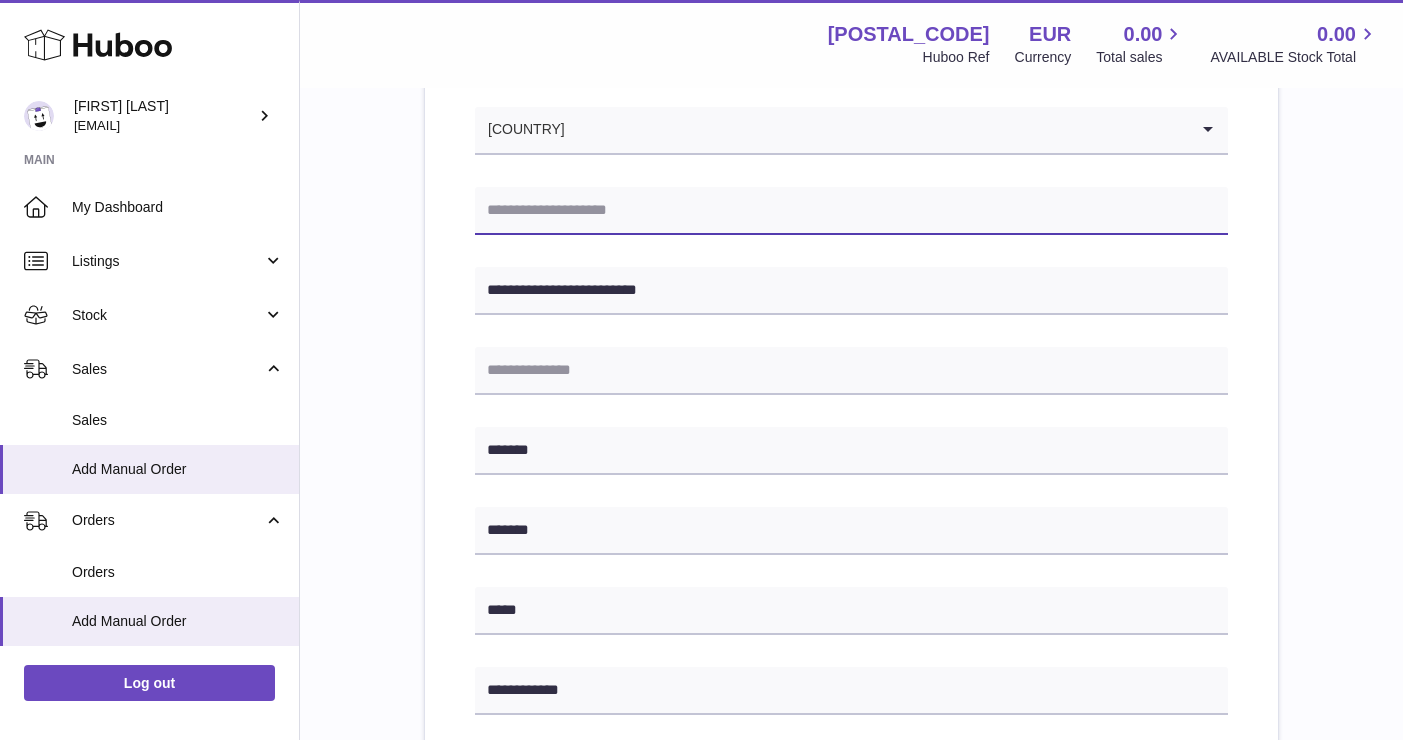 paste on "**********" 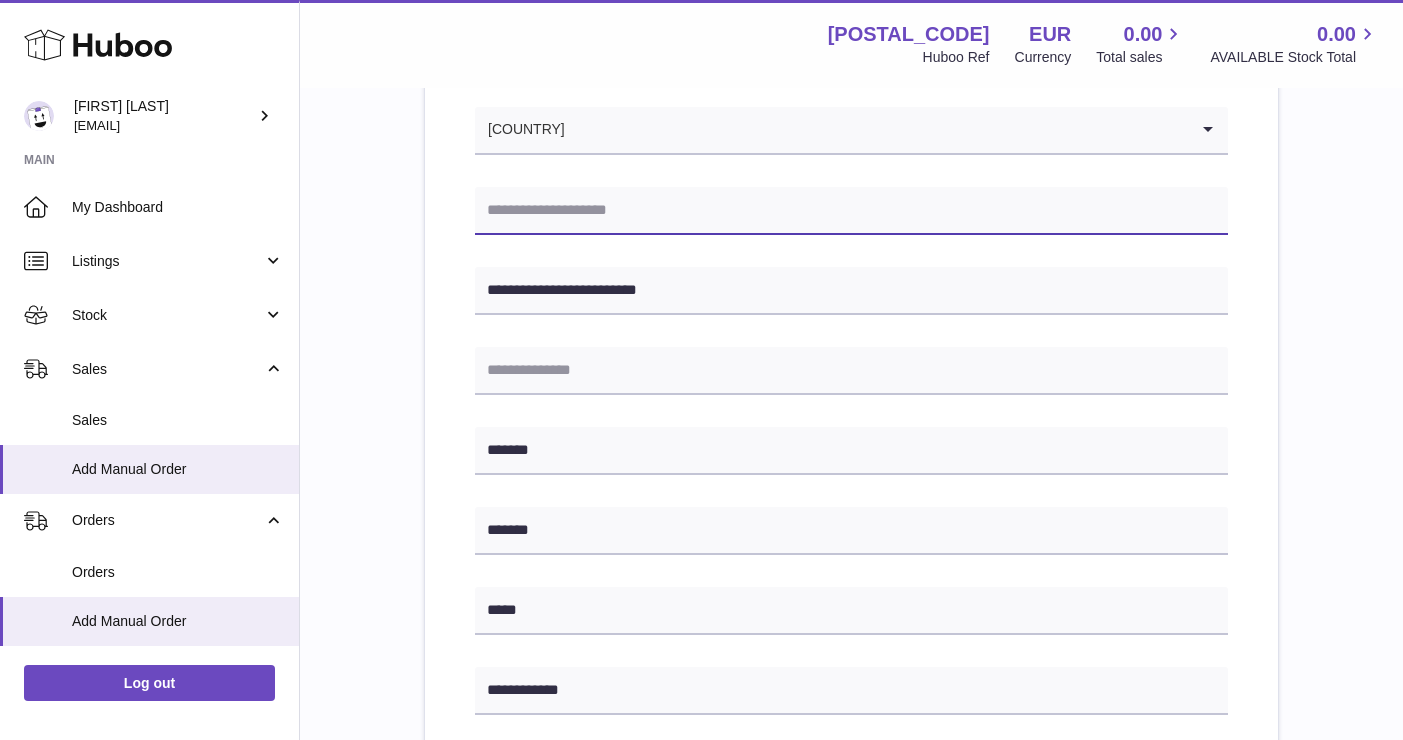type on "**********" 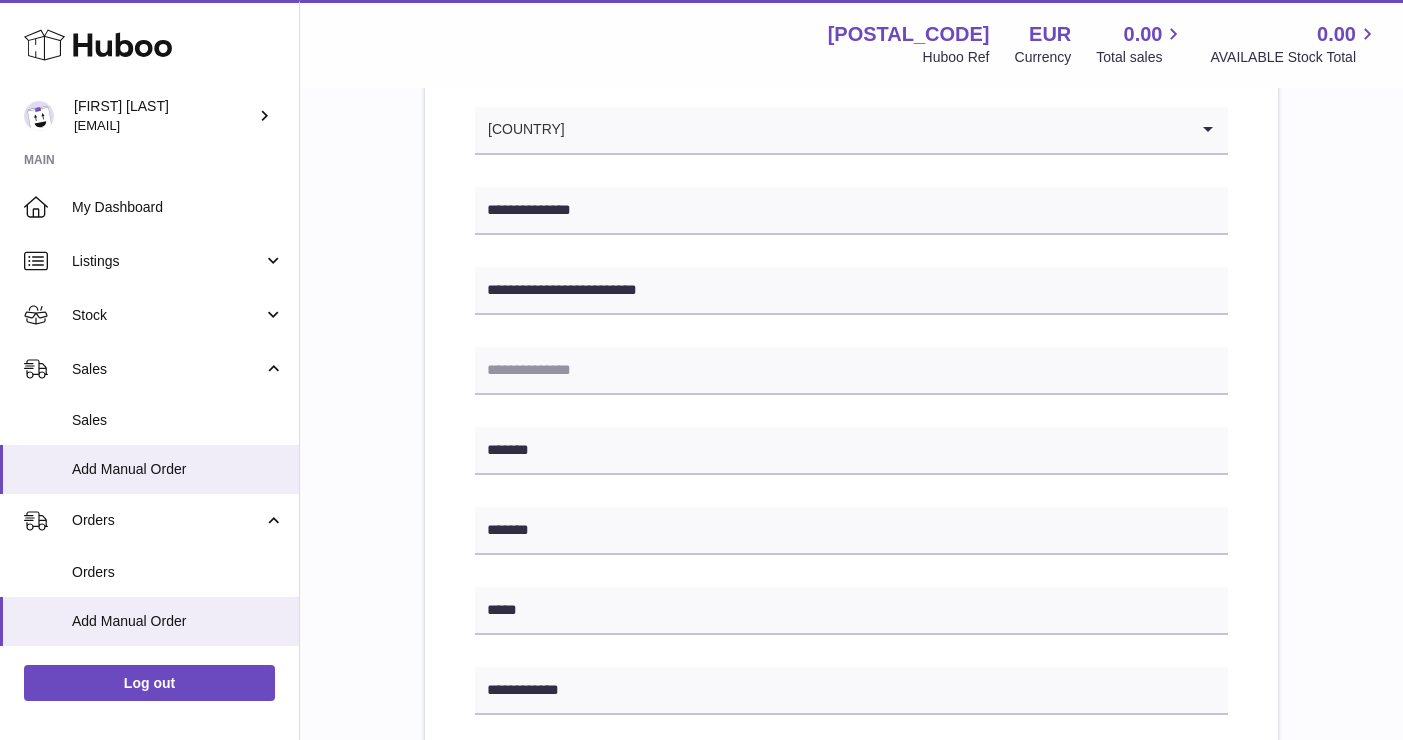click on "**********" at bounding box center (851, 631) 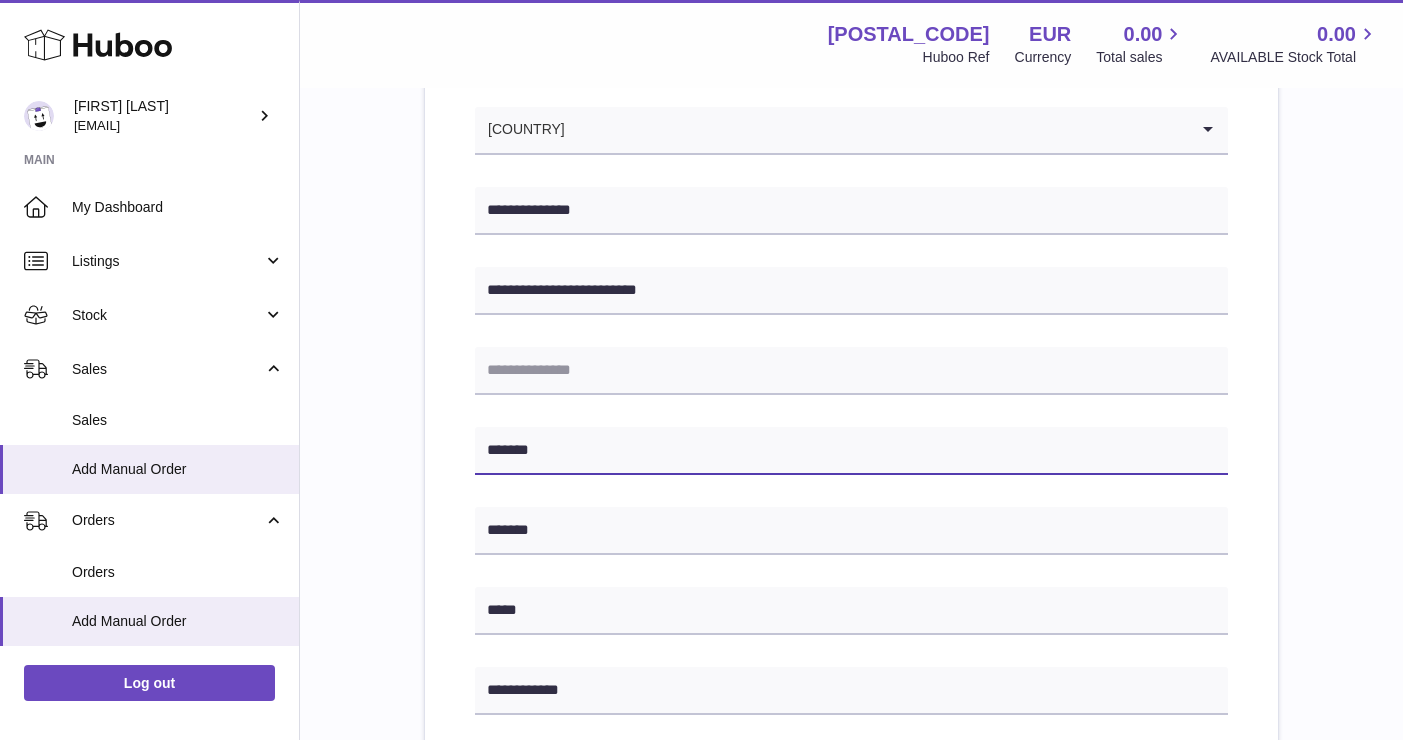 drag, startPoint x: 546, startPoint y: 453, endPoint x: 480, endPoint y: 447, distance: 66.27216 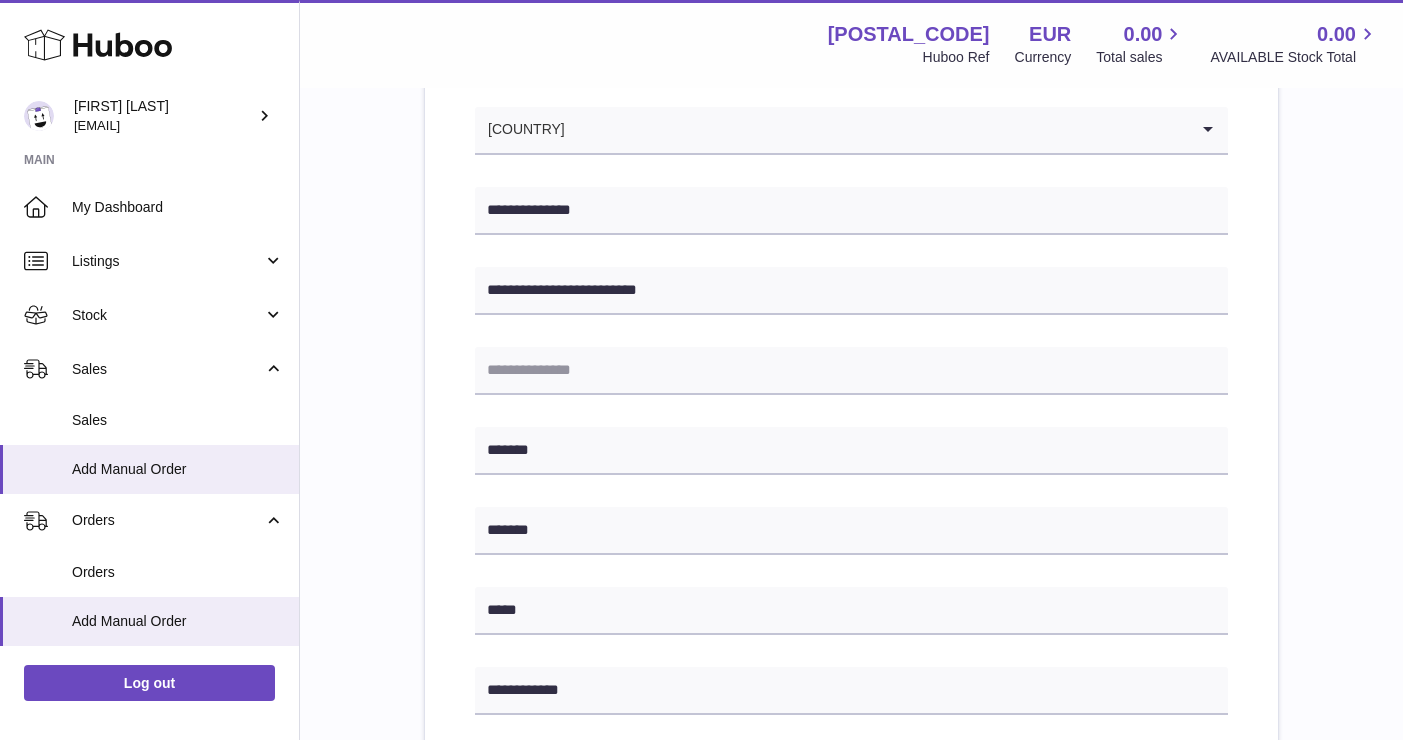 click on "**********" at bounding box center [851, 631] 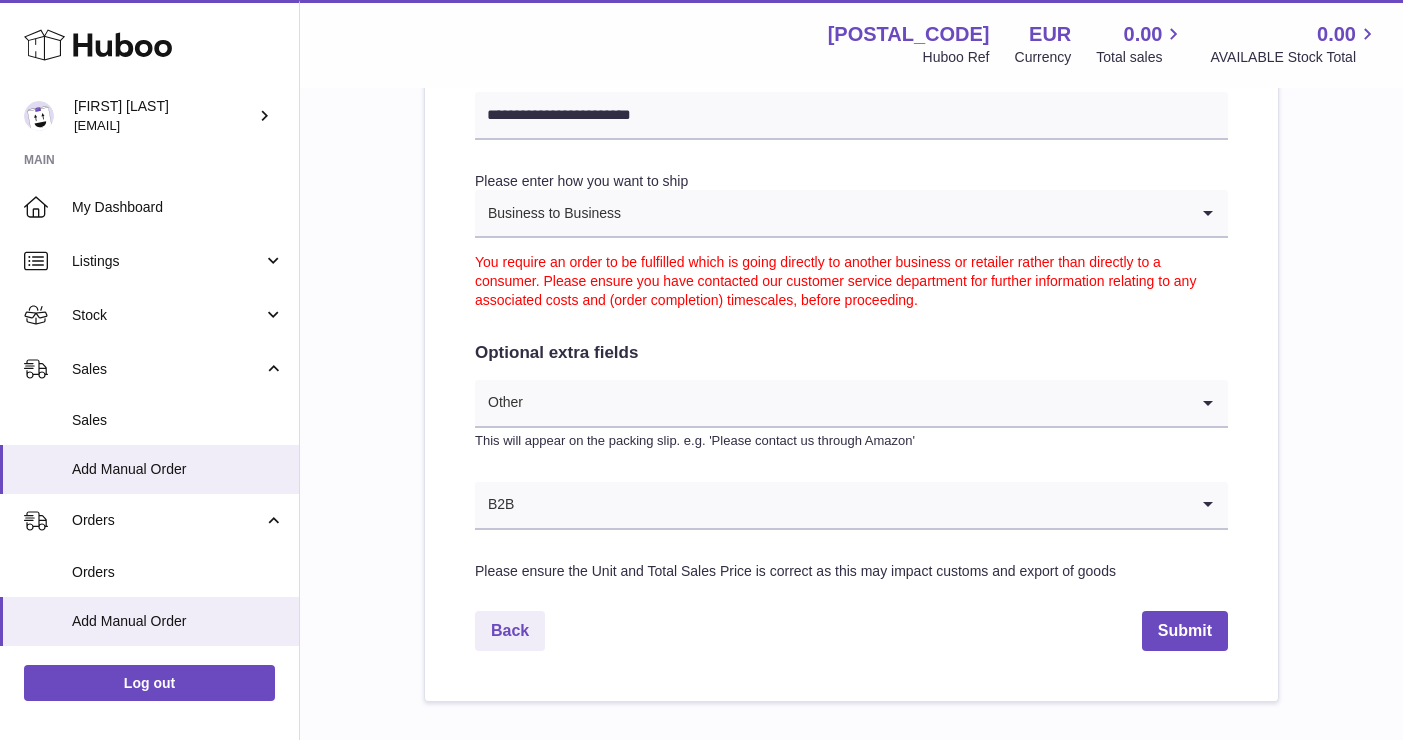 scroll, scrollTop: 1033, scrollLeft: 0, axis: vertical 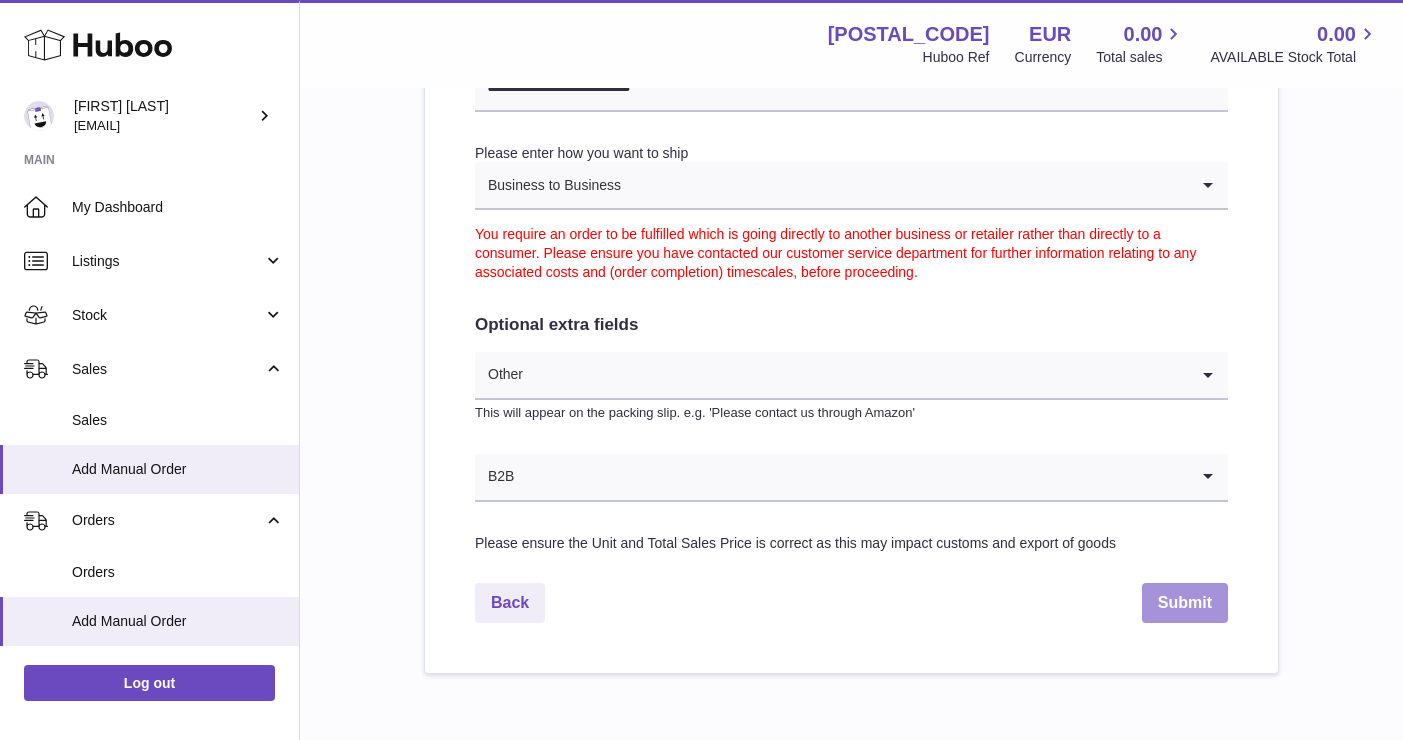 click on "Submit" at bounding box center [1185, 603] 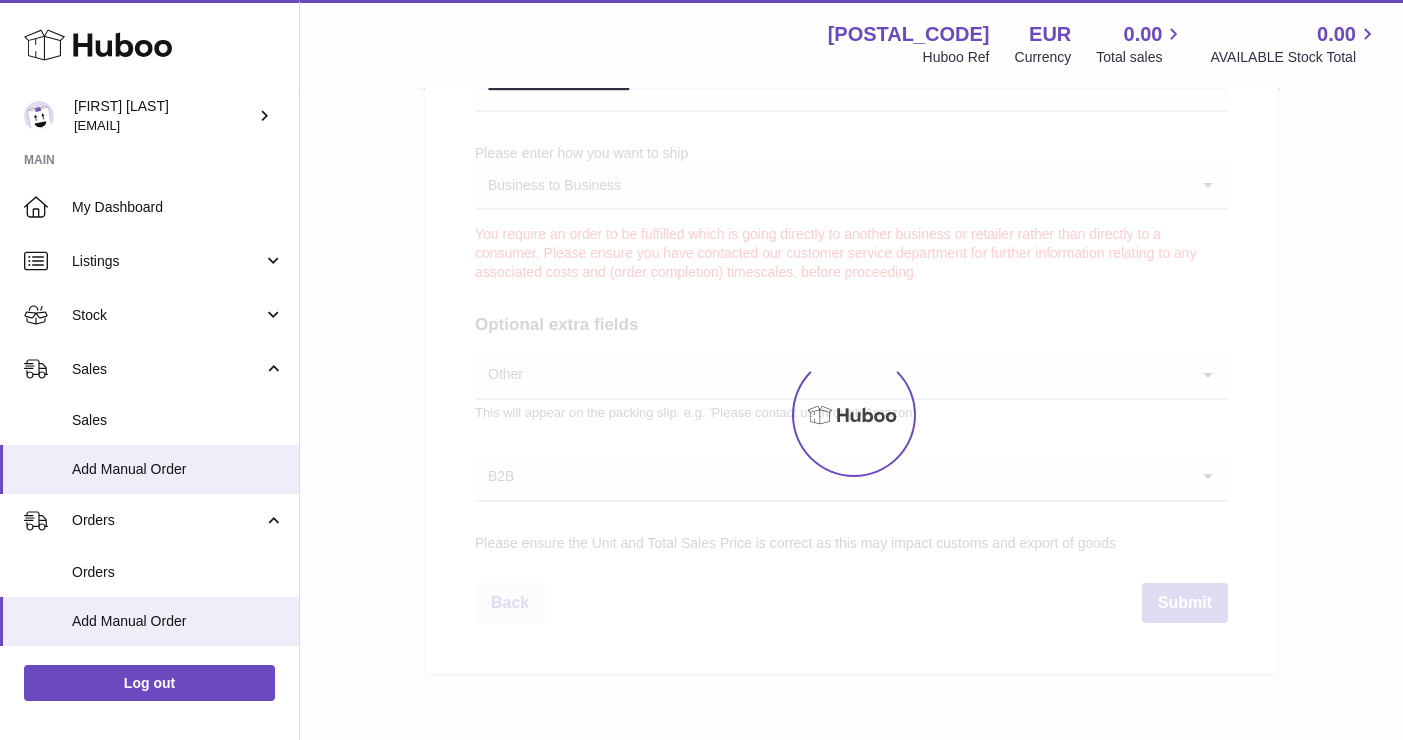 scroll, scrollTop: 0, scrollLeft: 0, axis: both 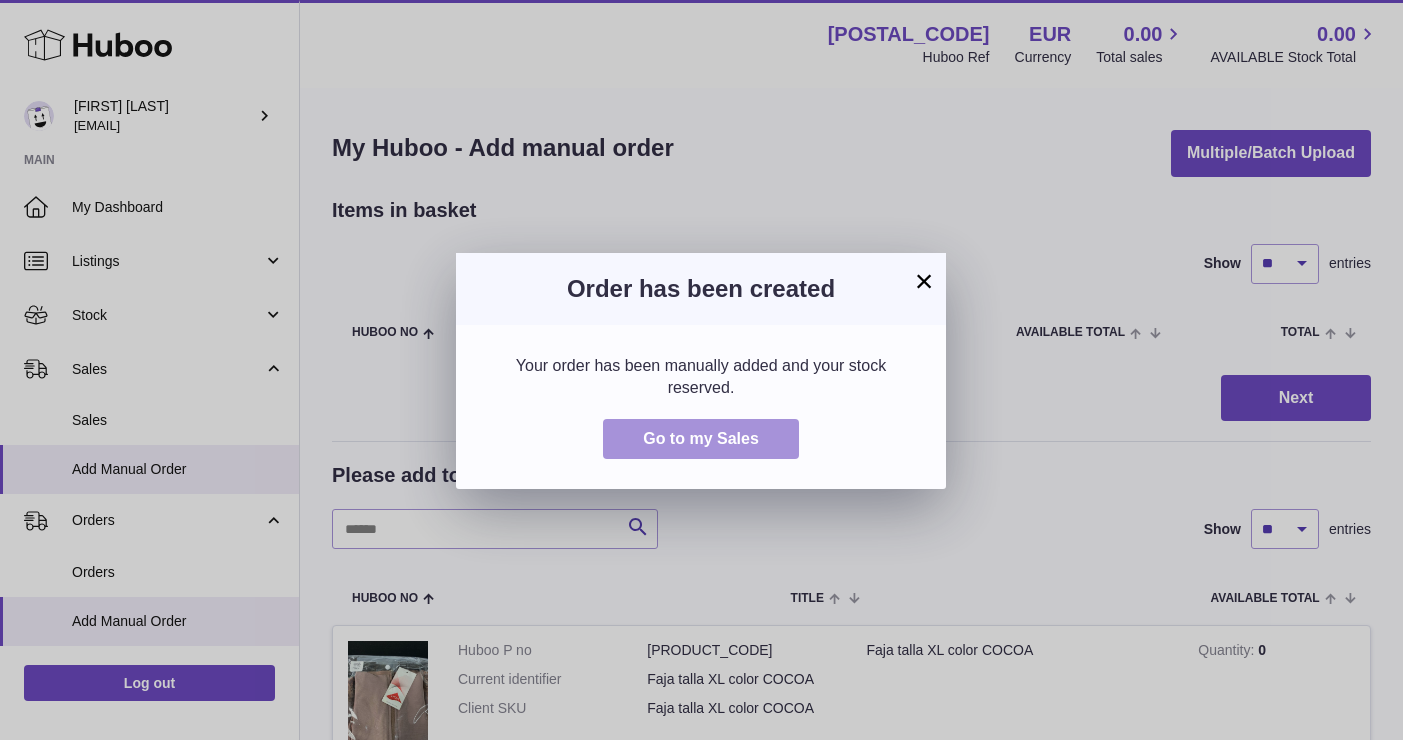 click on "Go to my Sales" at bounding box center (701, 439) 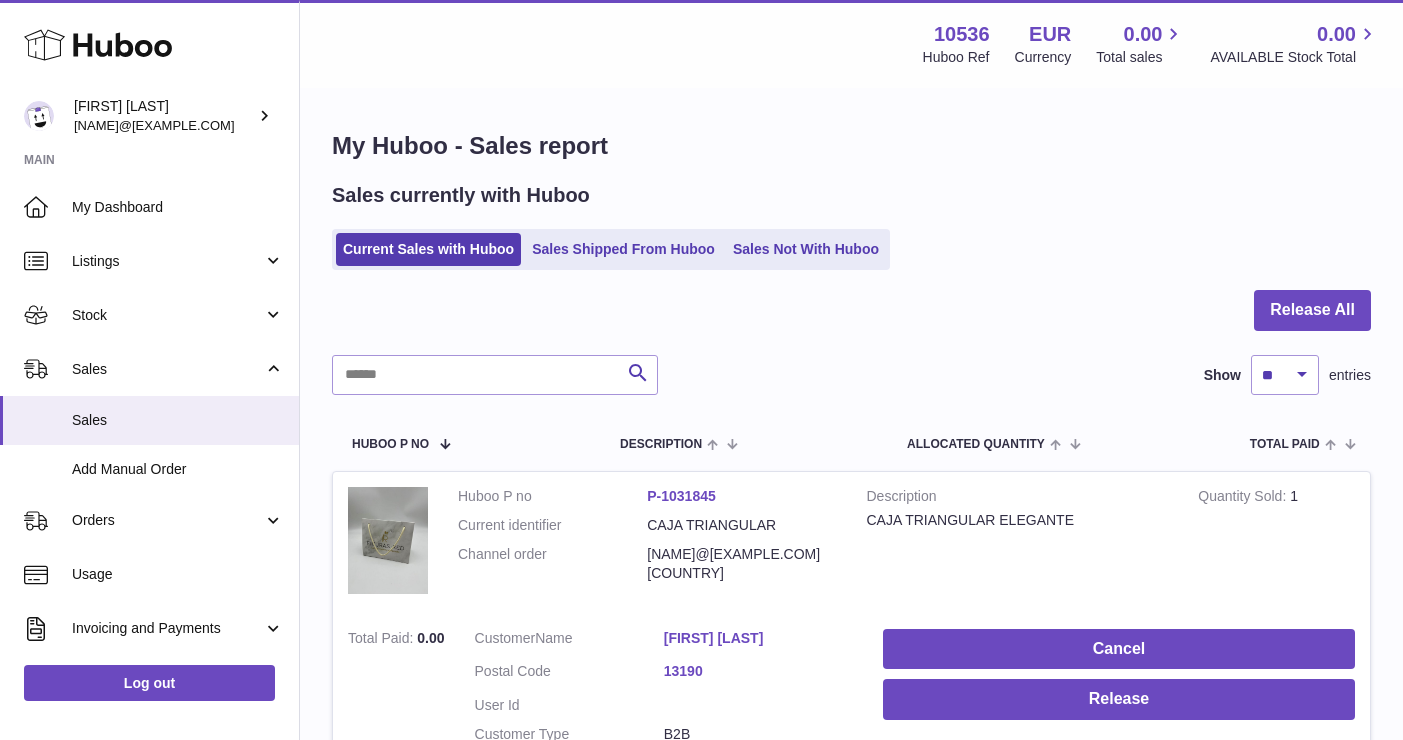 scroll, scrollTop: 0, scrollLeft: 0, axis: both 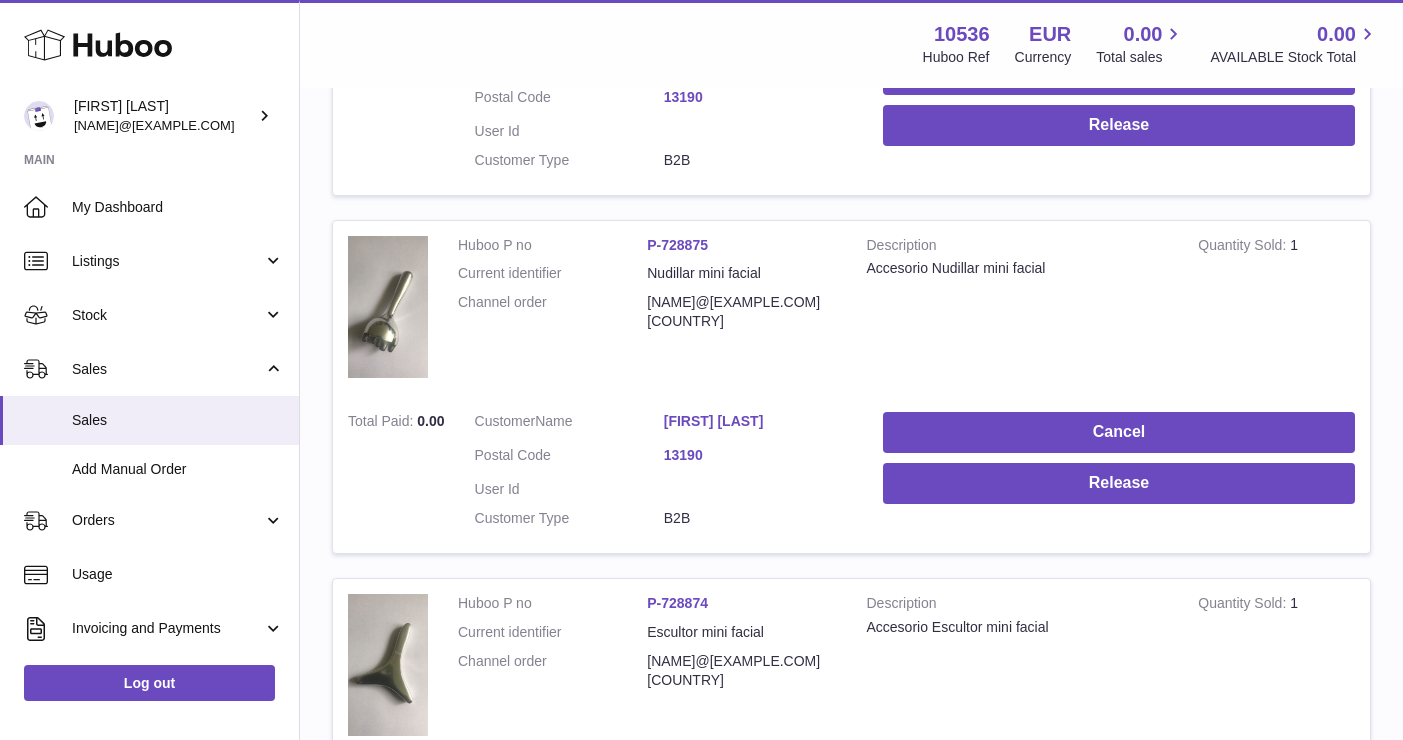 click on "Vanessa Saboun" at bounding box center [758, 421] 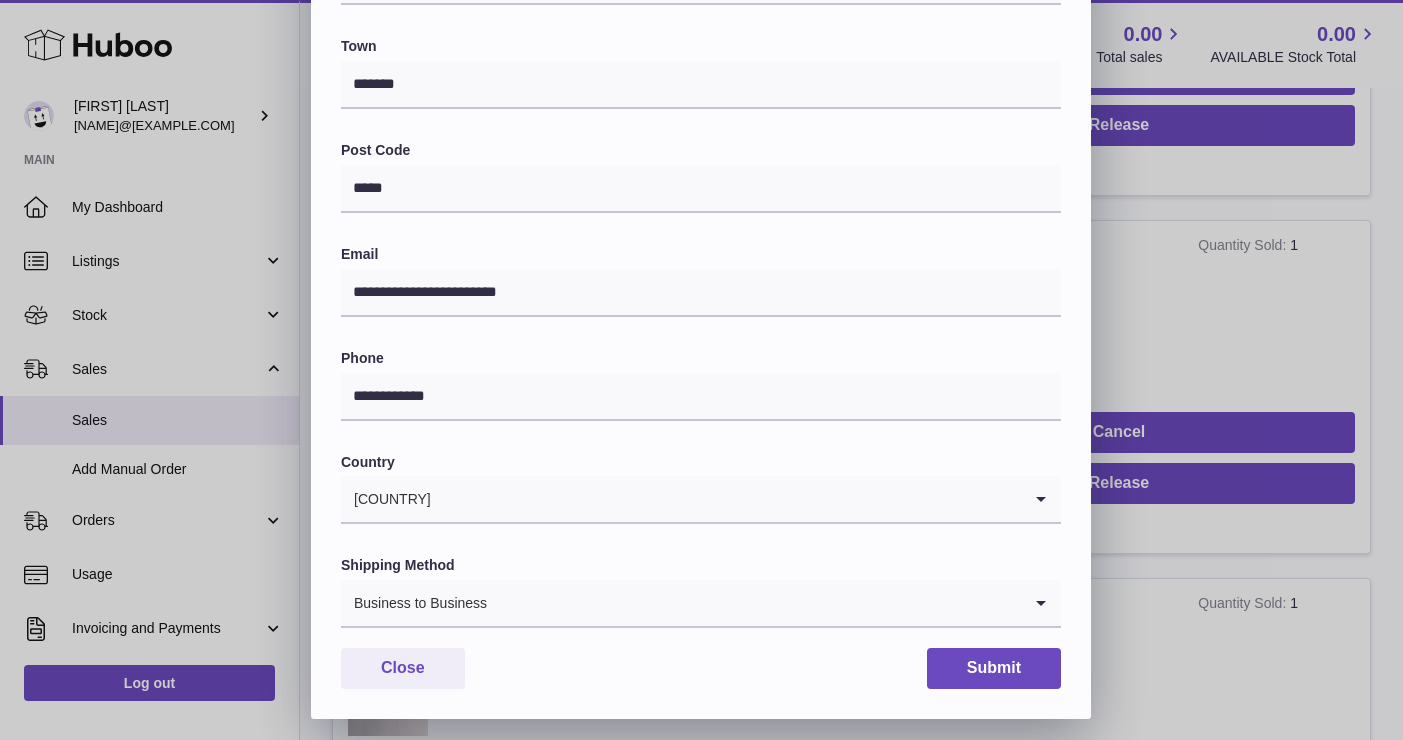 scroll, scrollTop: 510, scrollLeft: 0, axis: vertical 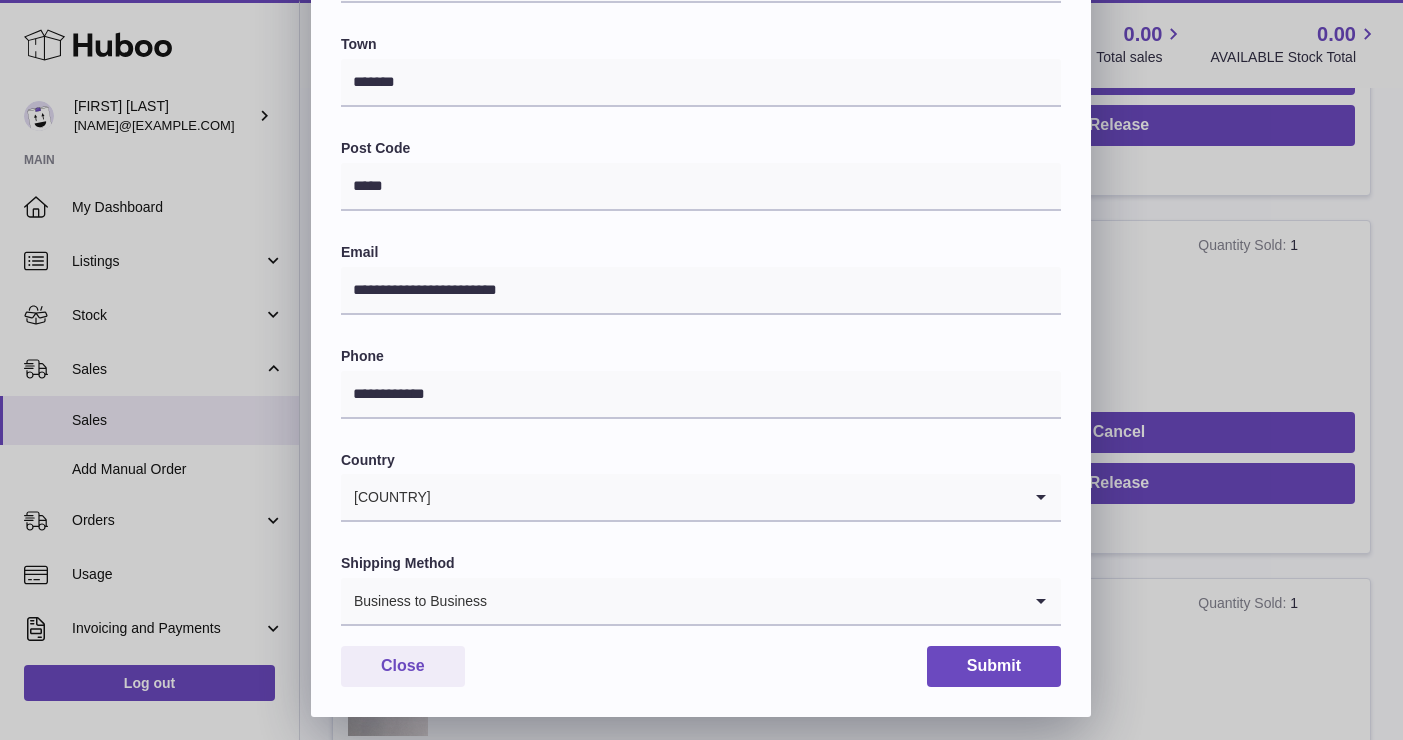 click on "**********" at bounding box center [701, 370] 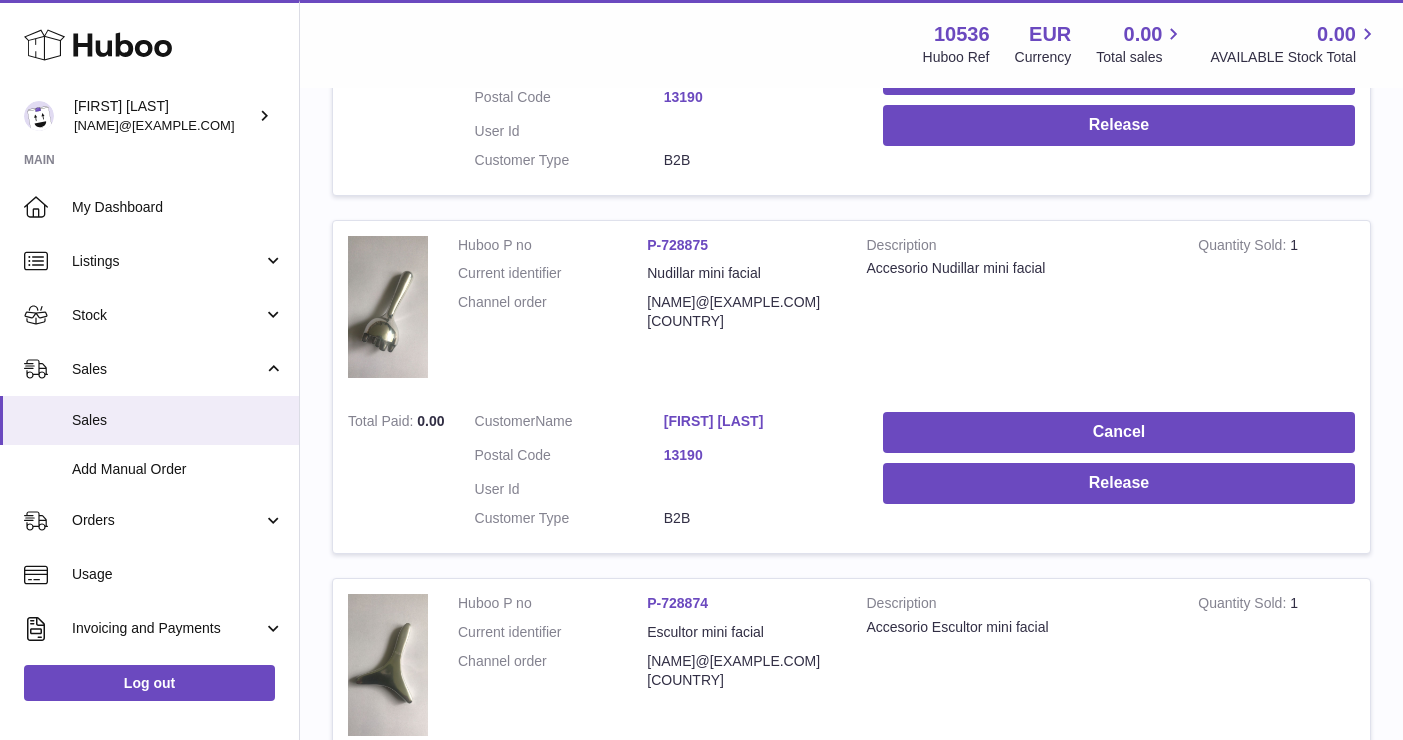 scroll, scrollTop: 0, scrollLeft: 0, axis: both 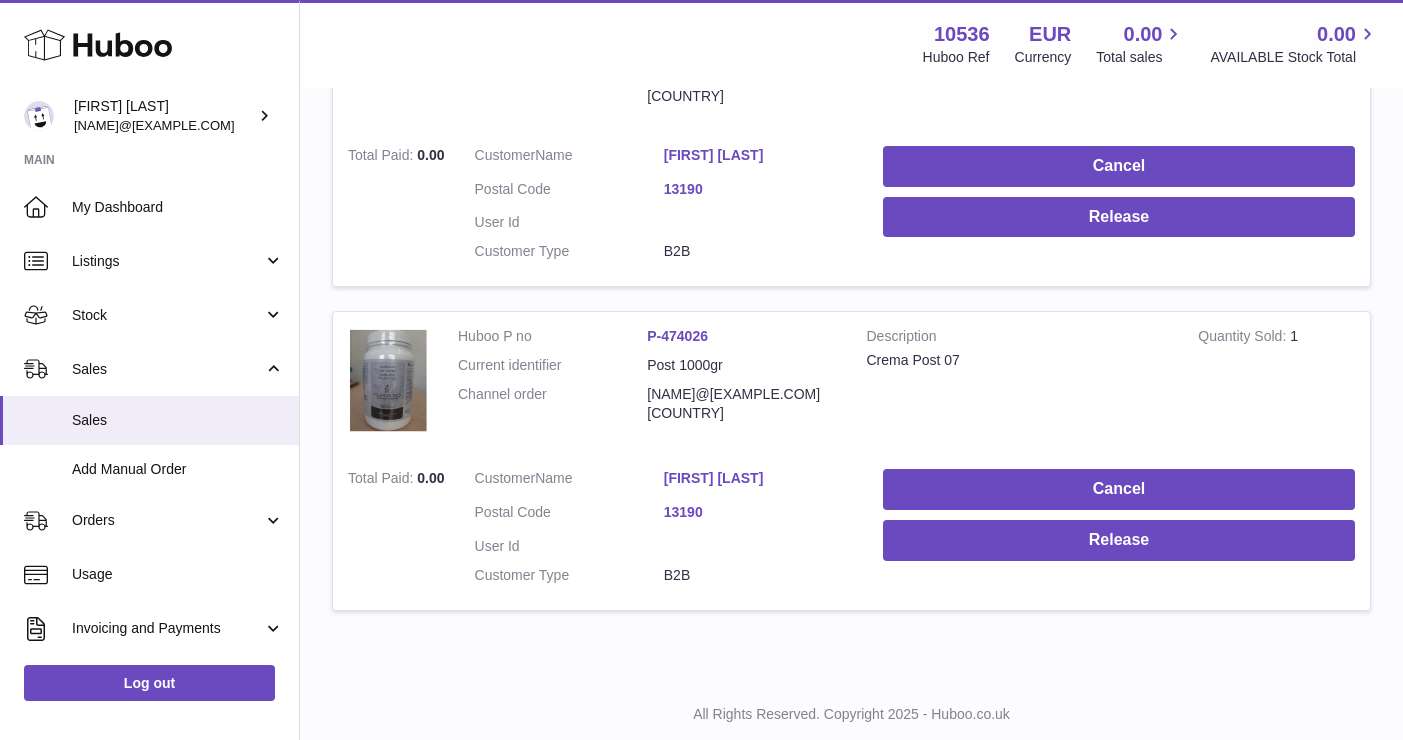 click on "Vanessa Saboun" at bounding box center [758, 478] 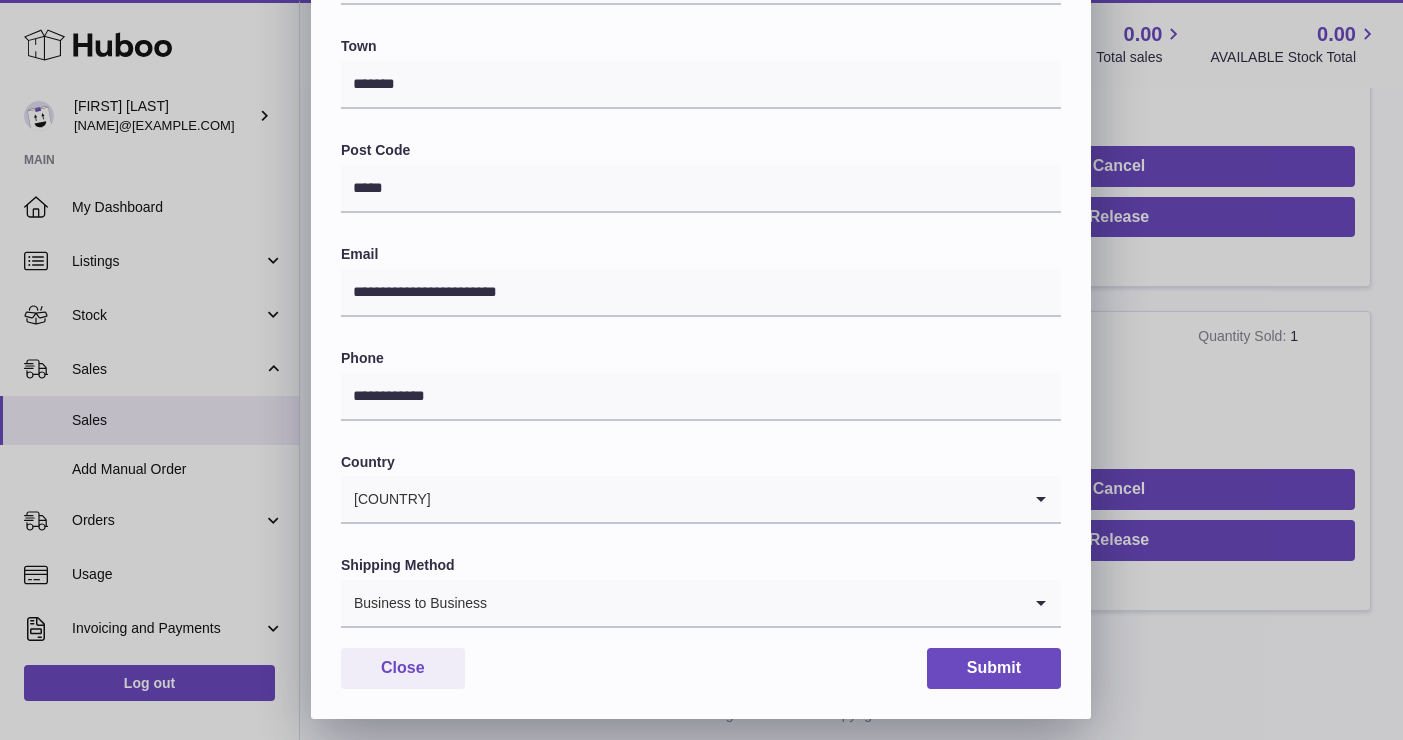 scroll, scrollTop: 510, scrollLeft: 0, axis: vertical 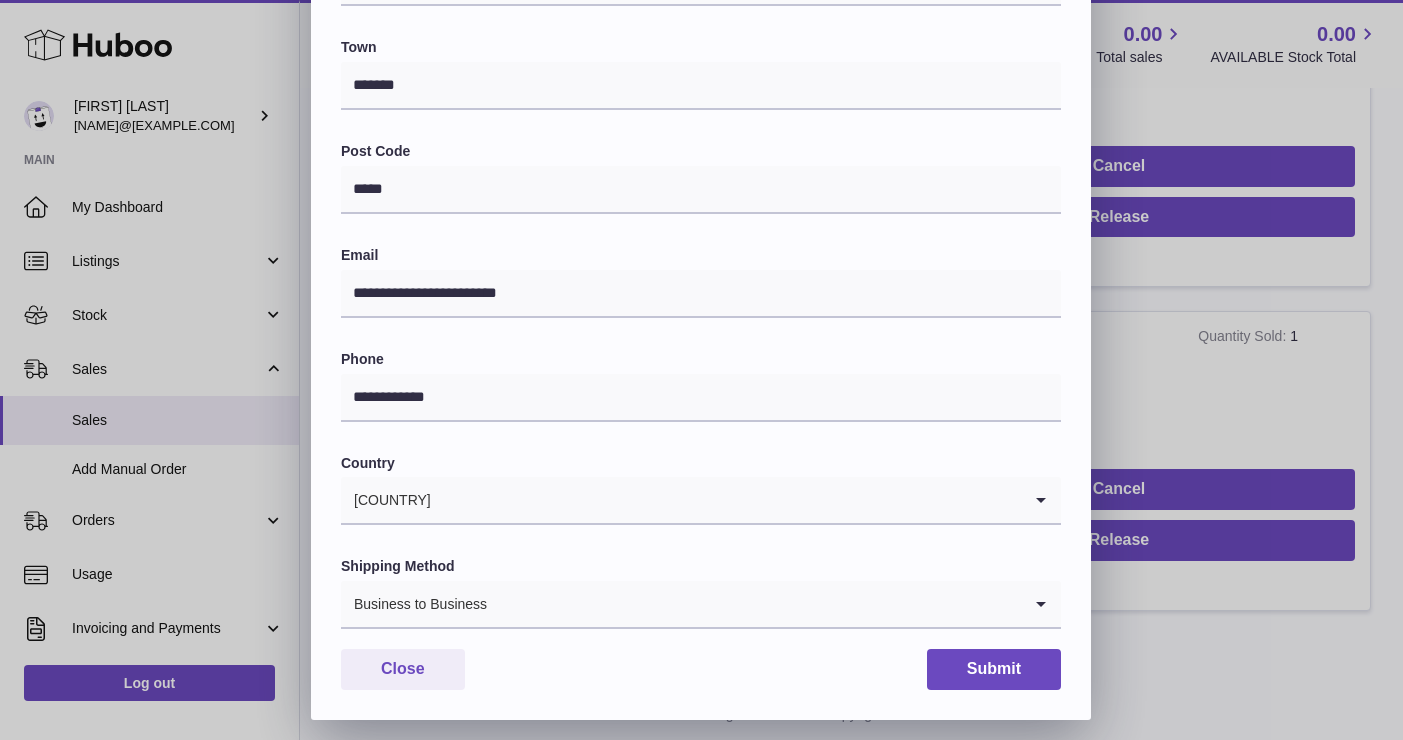 click on "Phone" at bounding box center (701, 359) 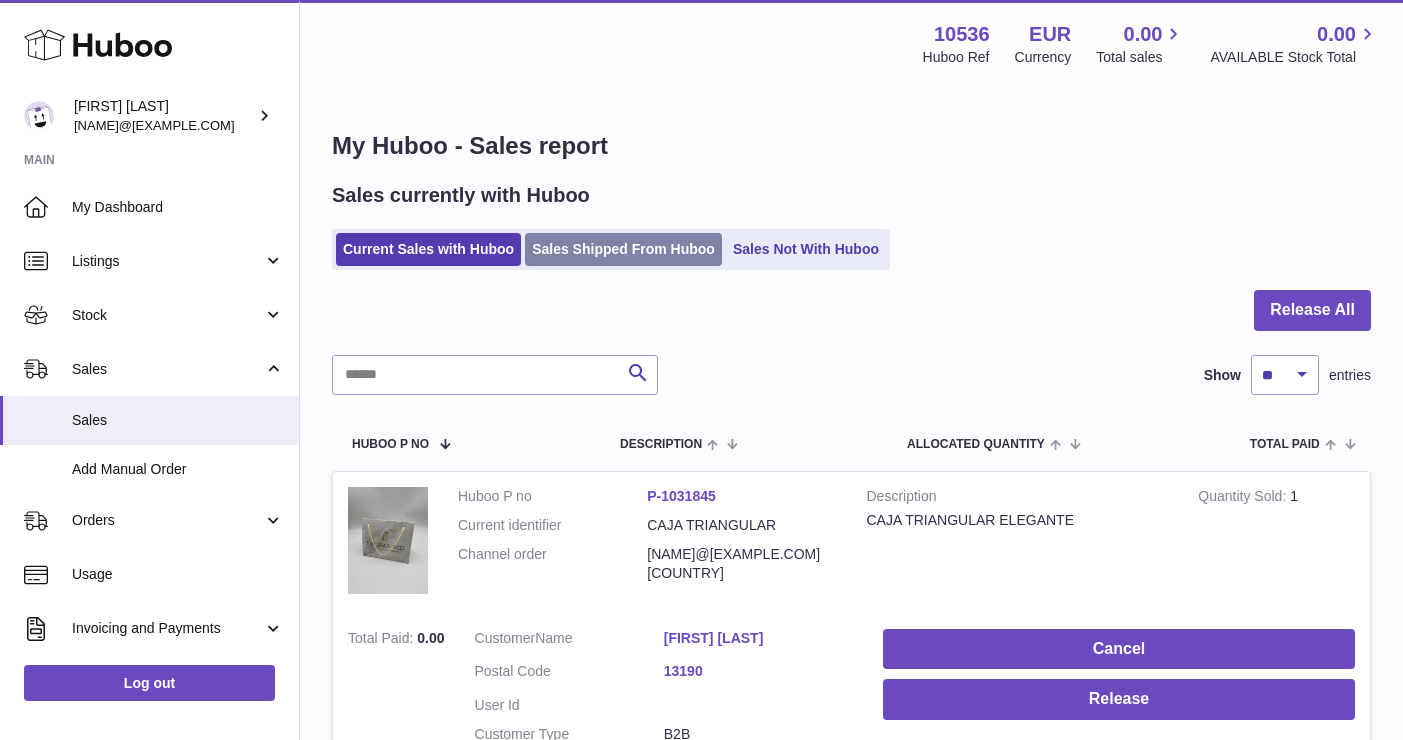 scroll, scrollTop: -1, scrollLeft: 0, axis: vertical 